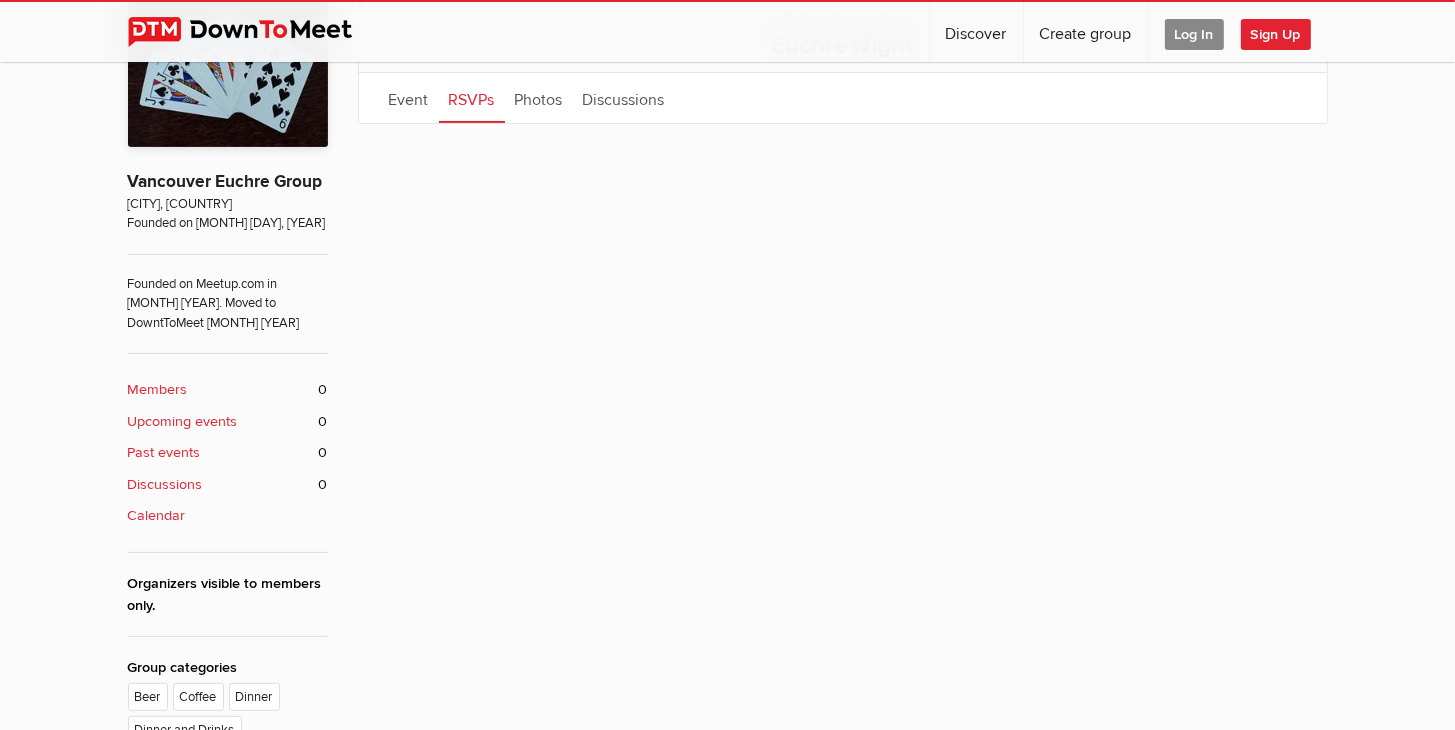 scroll, scrollTop: 496, scrollLeft: 0, axis: vertical 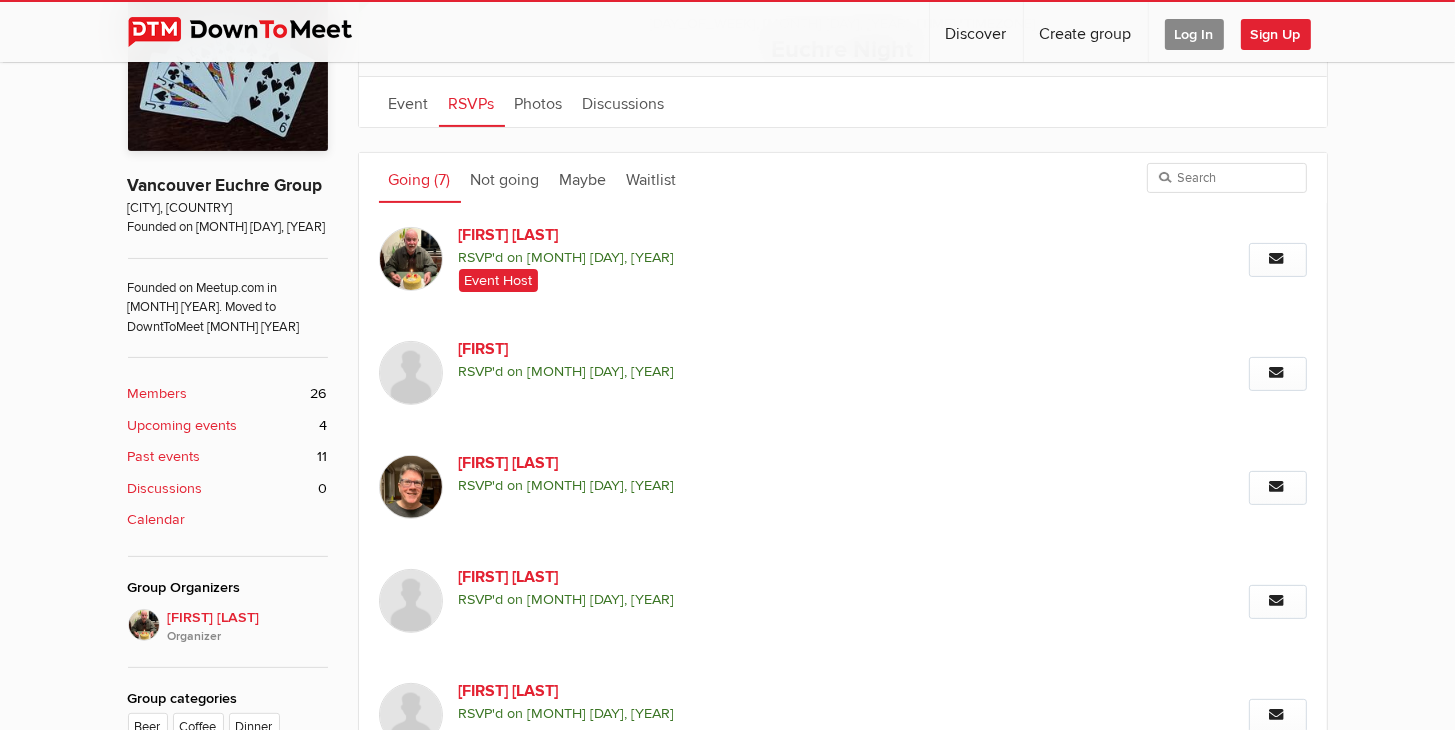 click on "Going
(7)" 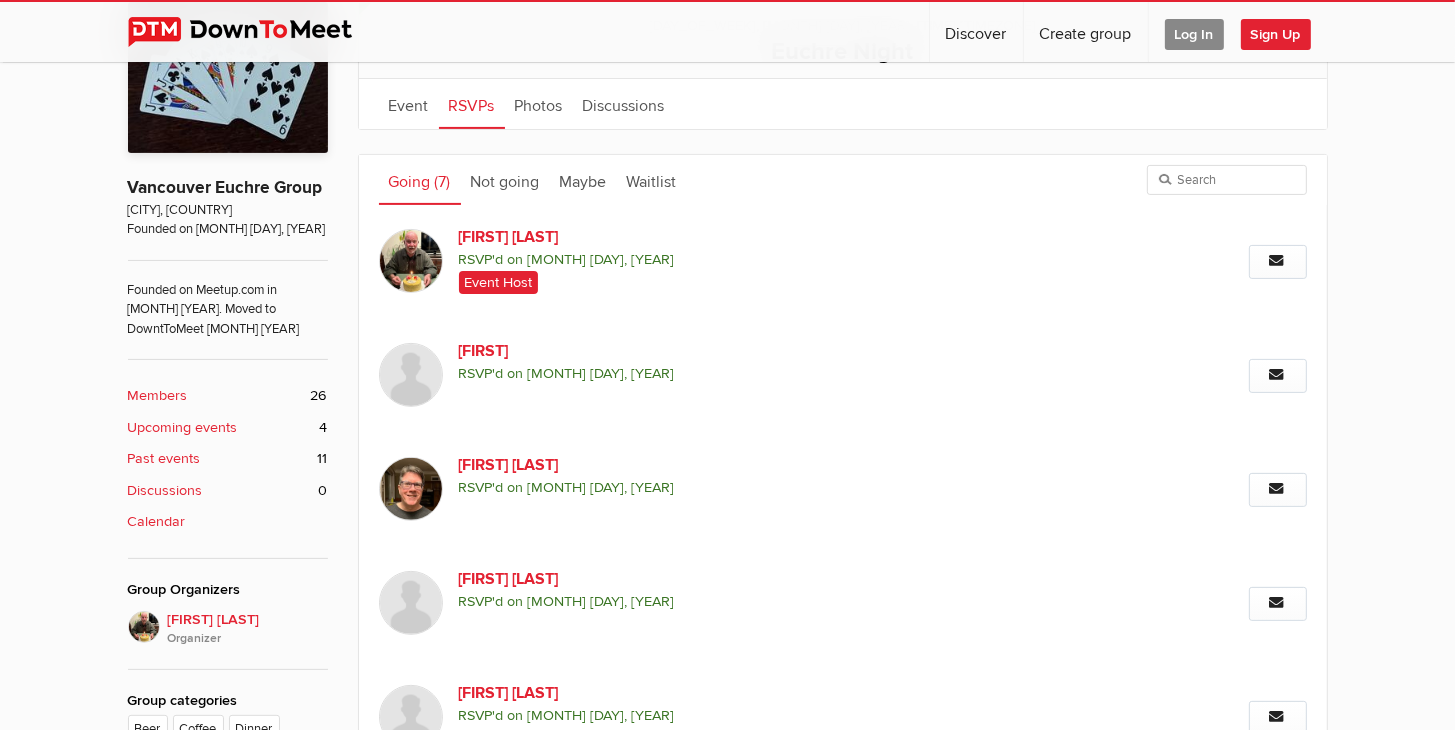 scroll, scrollTop: 496, scrollLeft: 0, axis: vertical 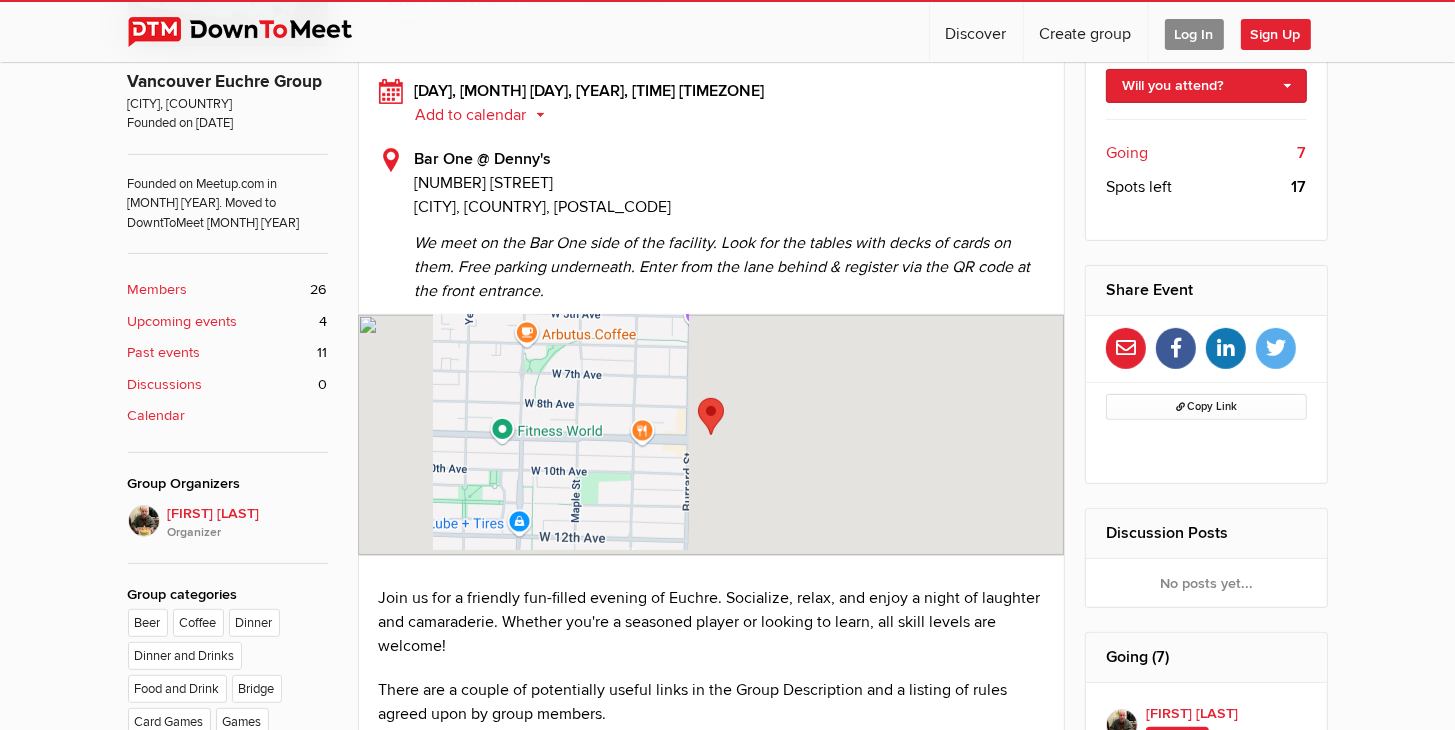 click on "Spots left" 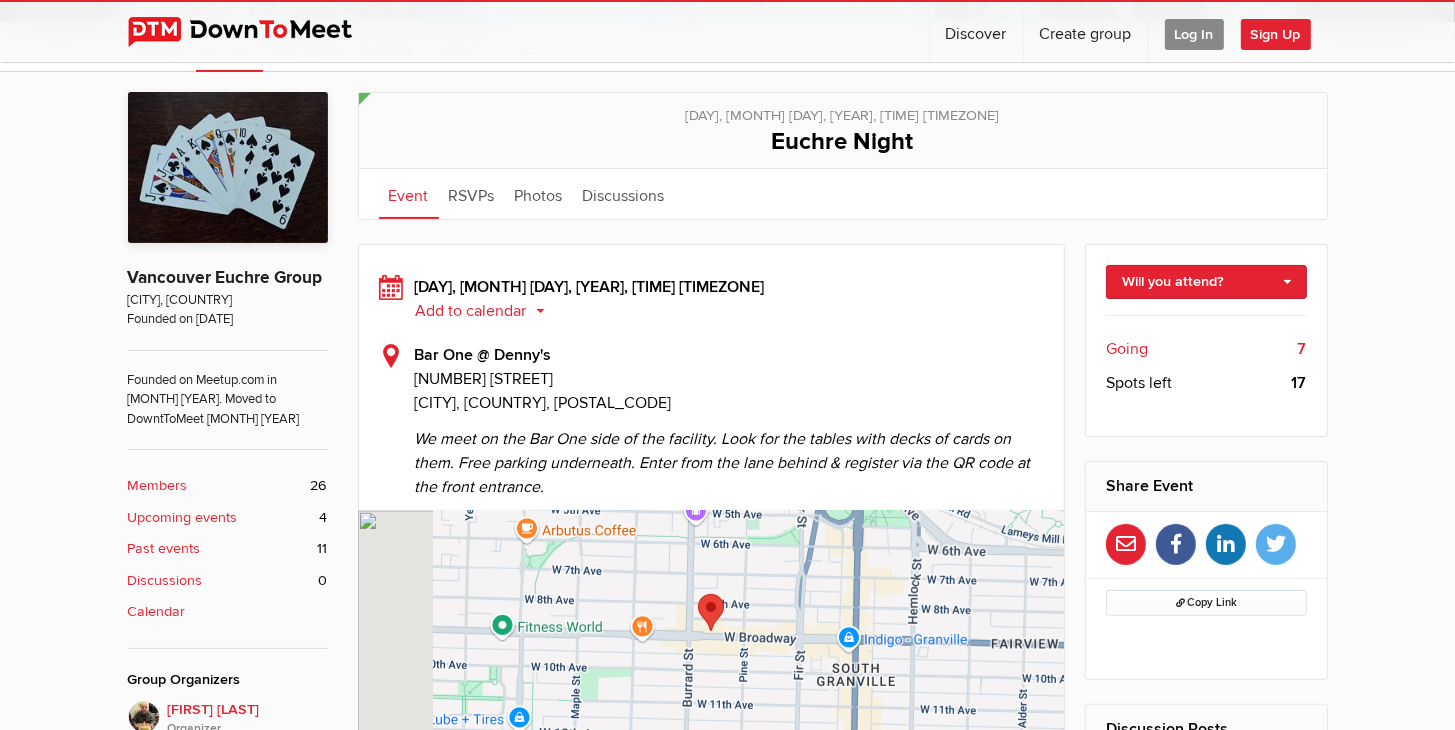 scroll, scrollTop: 400, scrollLeft: 0, axis: vertical 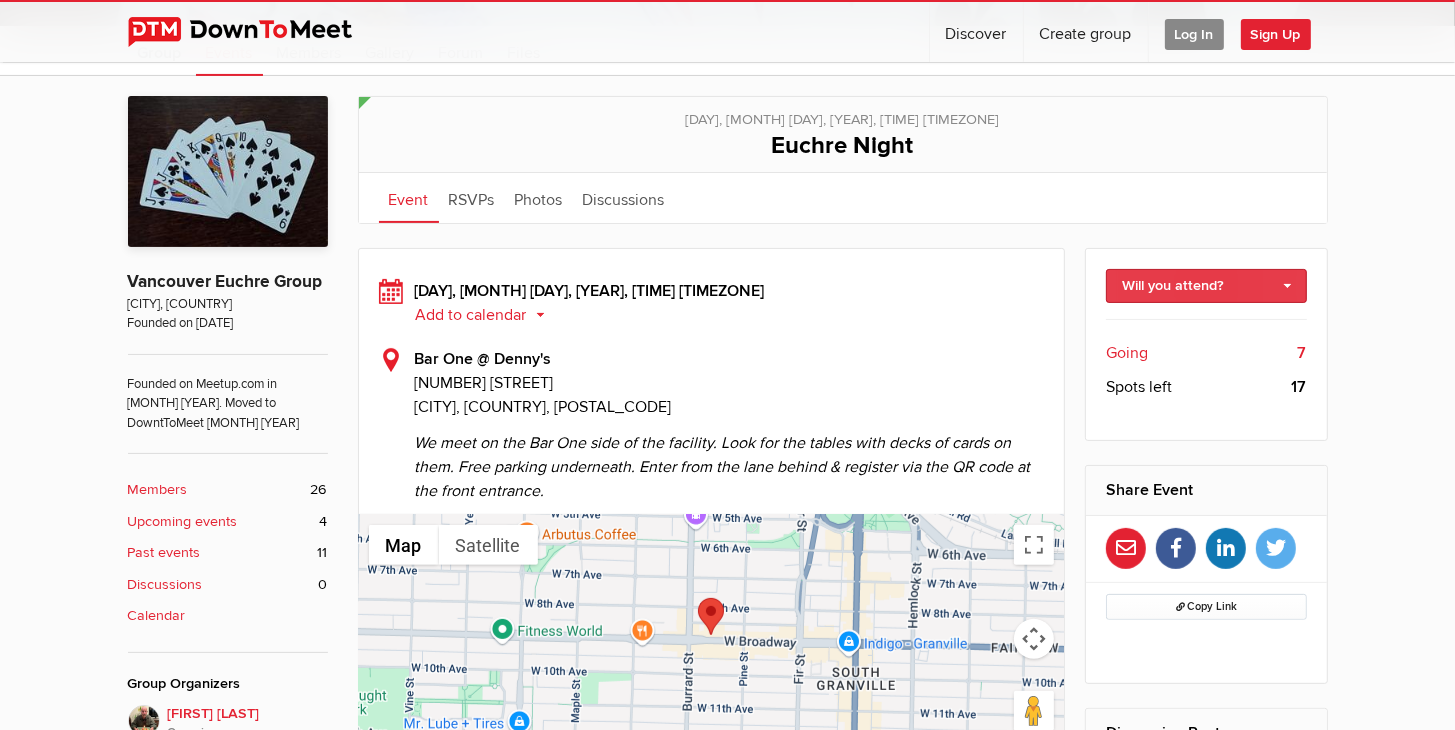 click on "Will you attend?" 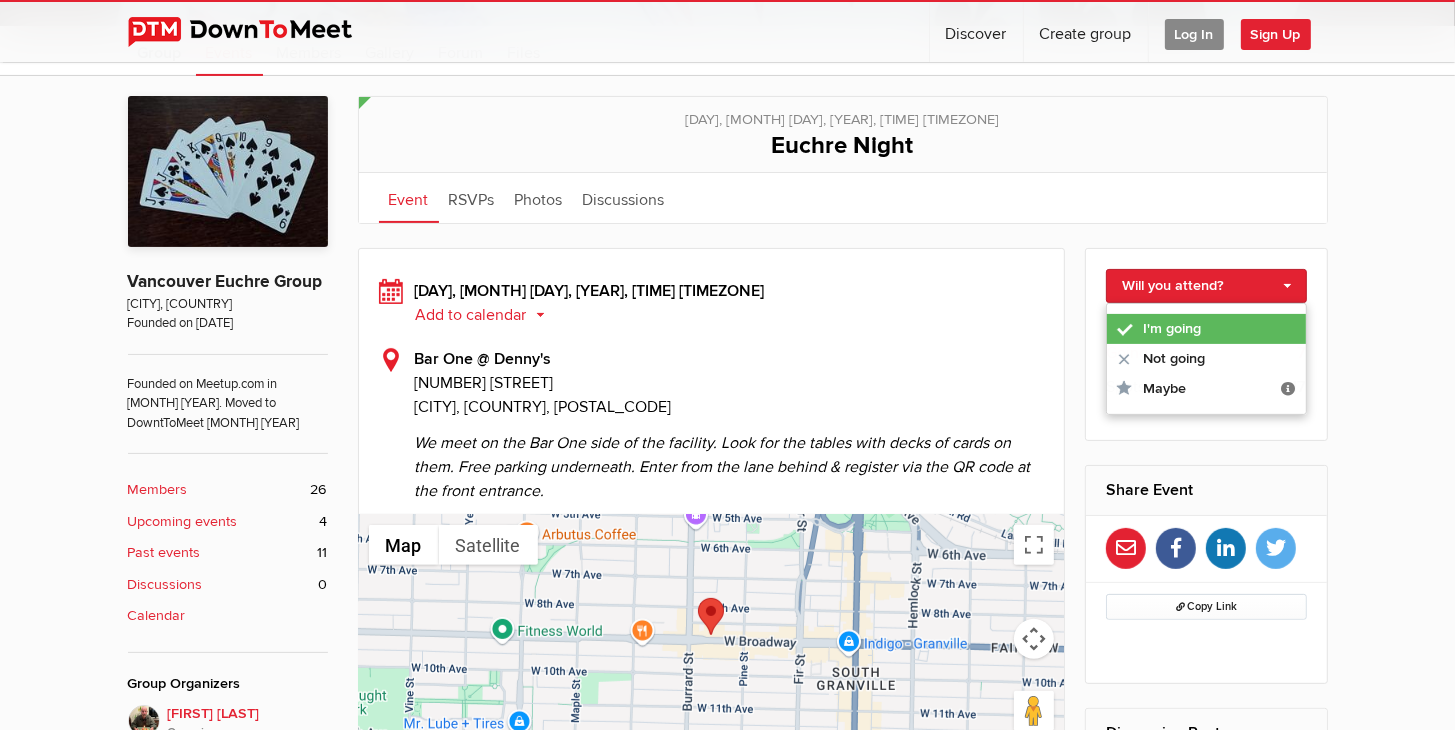 click on "I'm going" 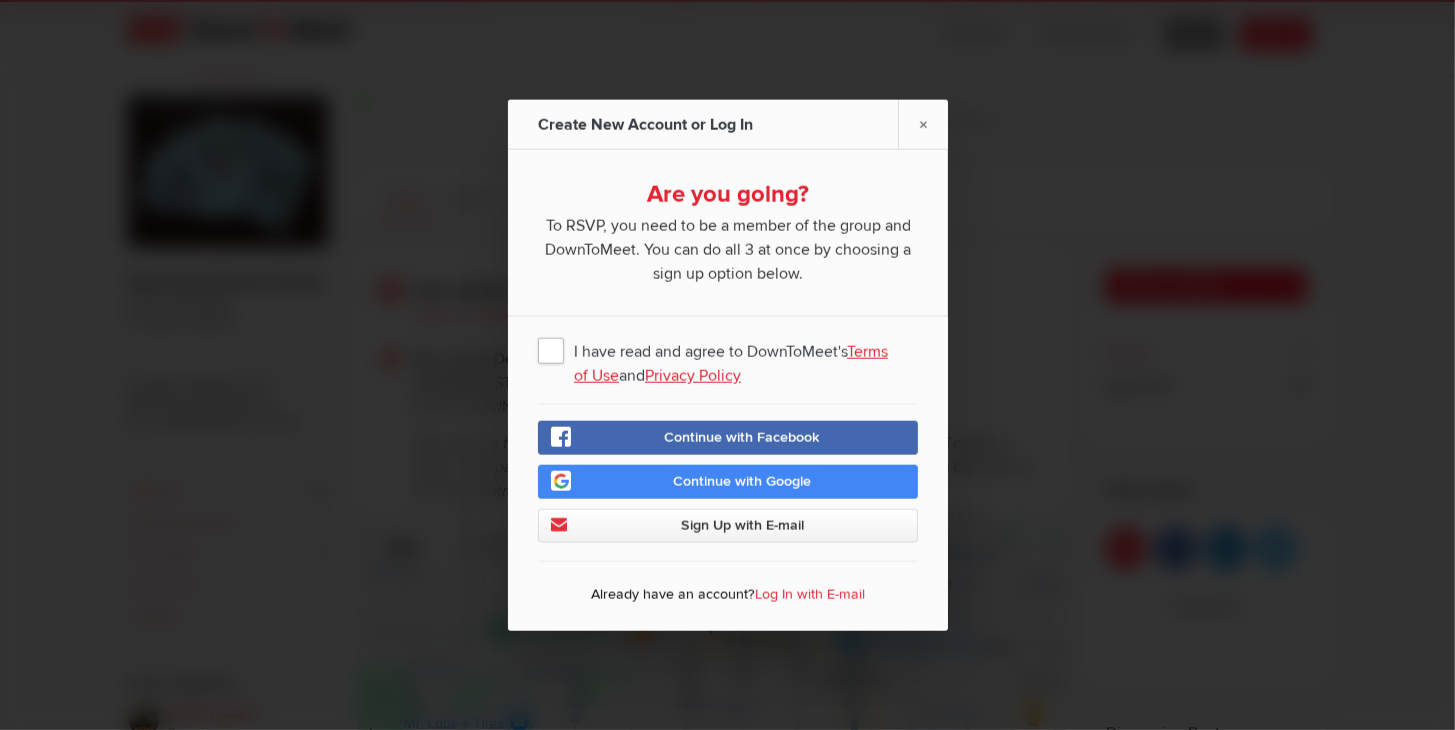 click on "I have read and agree to DownToMeet's  Terms of Use  and  Privacy Policy" 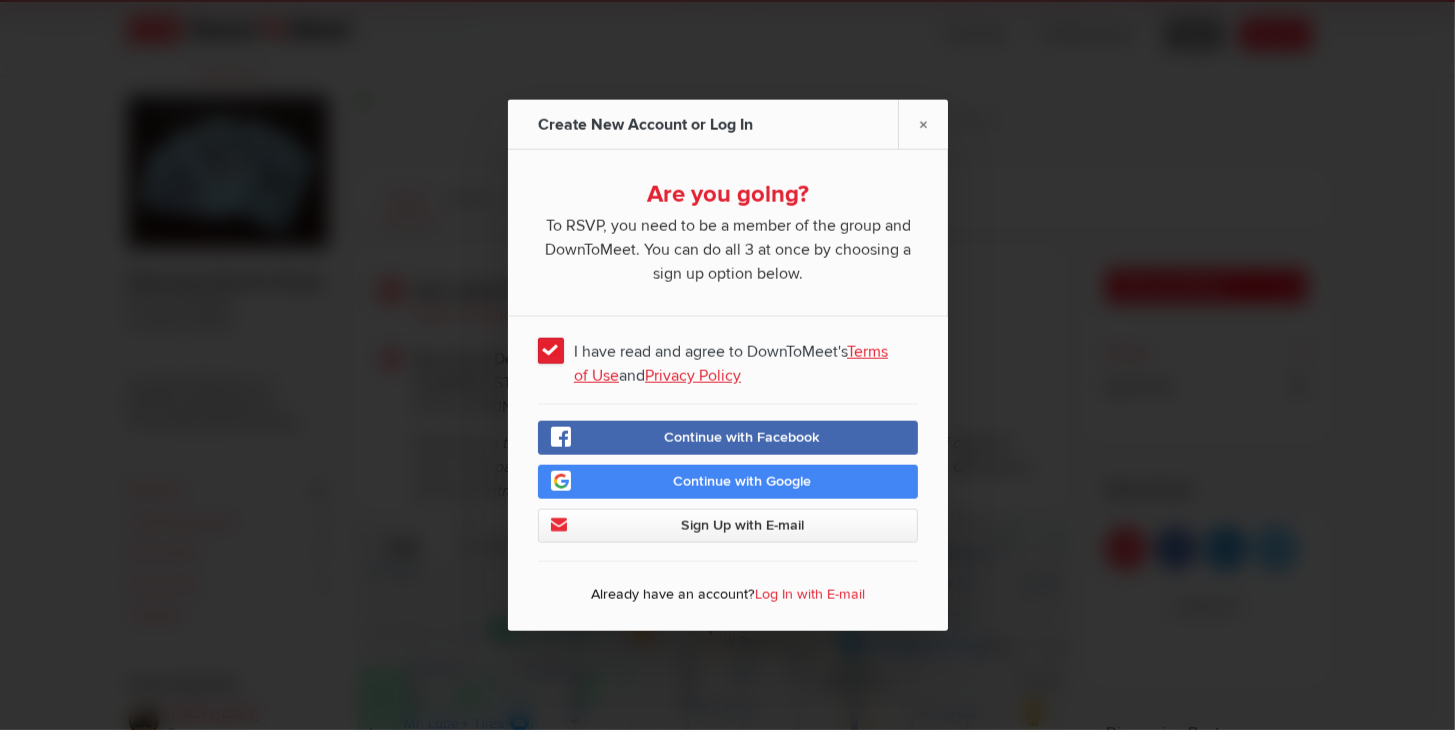 click on "Sign Up with E-mail" 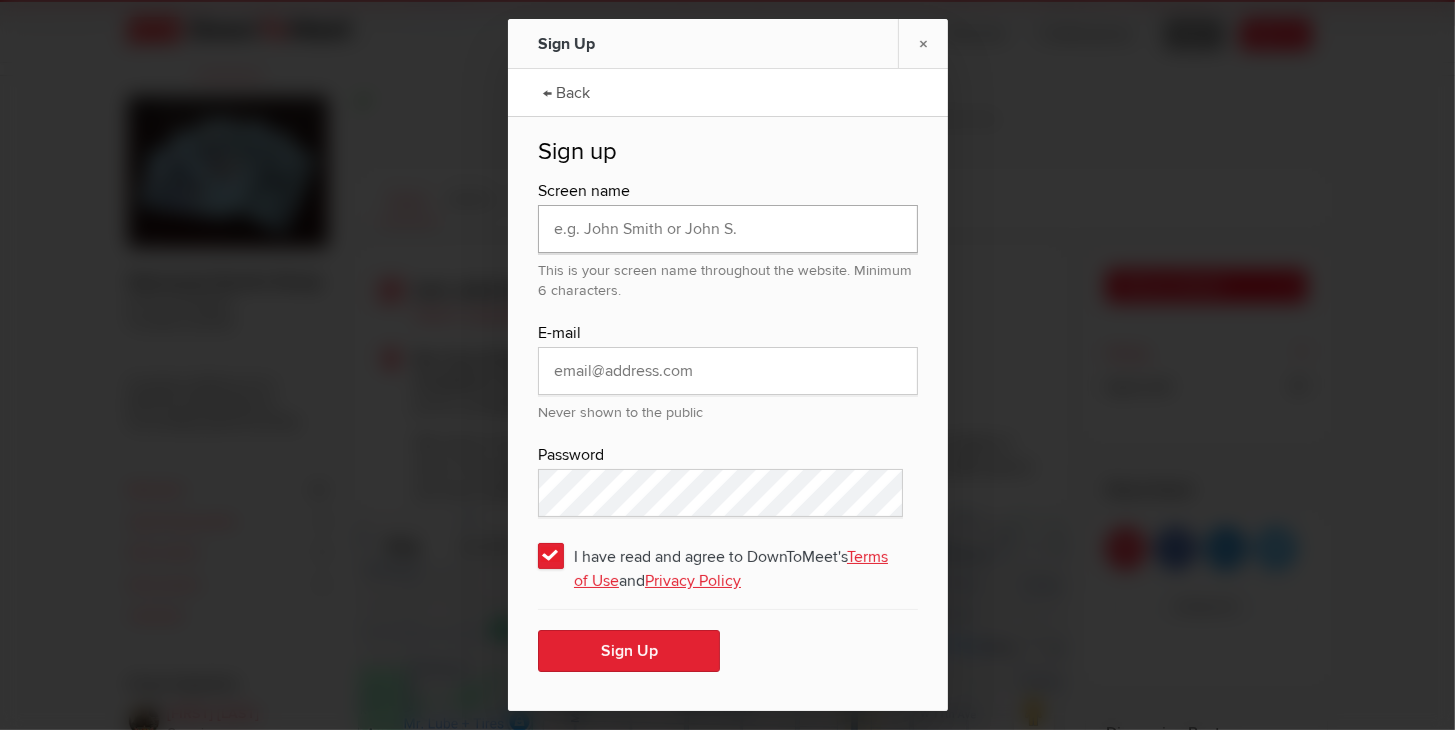 click 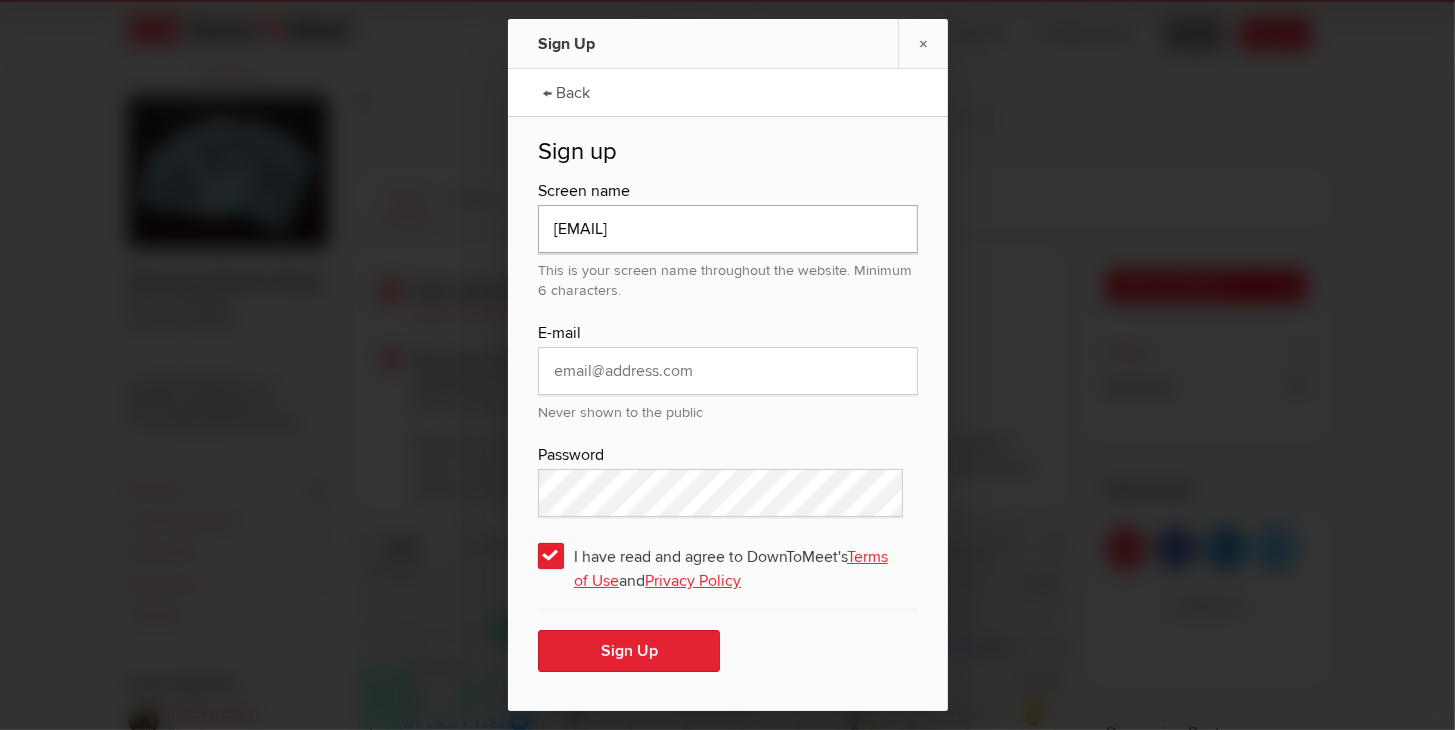 drag, startPoint x: 736, startPoint y: 240, endPoint x: 552, endPoint y: 215, distance: 185.6906 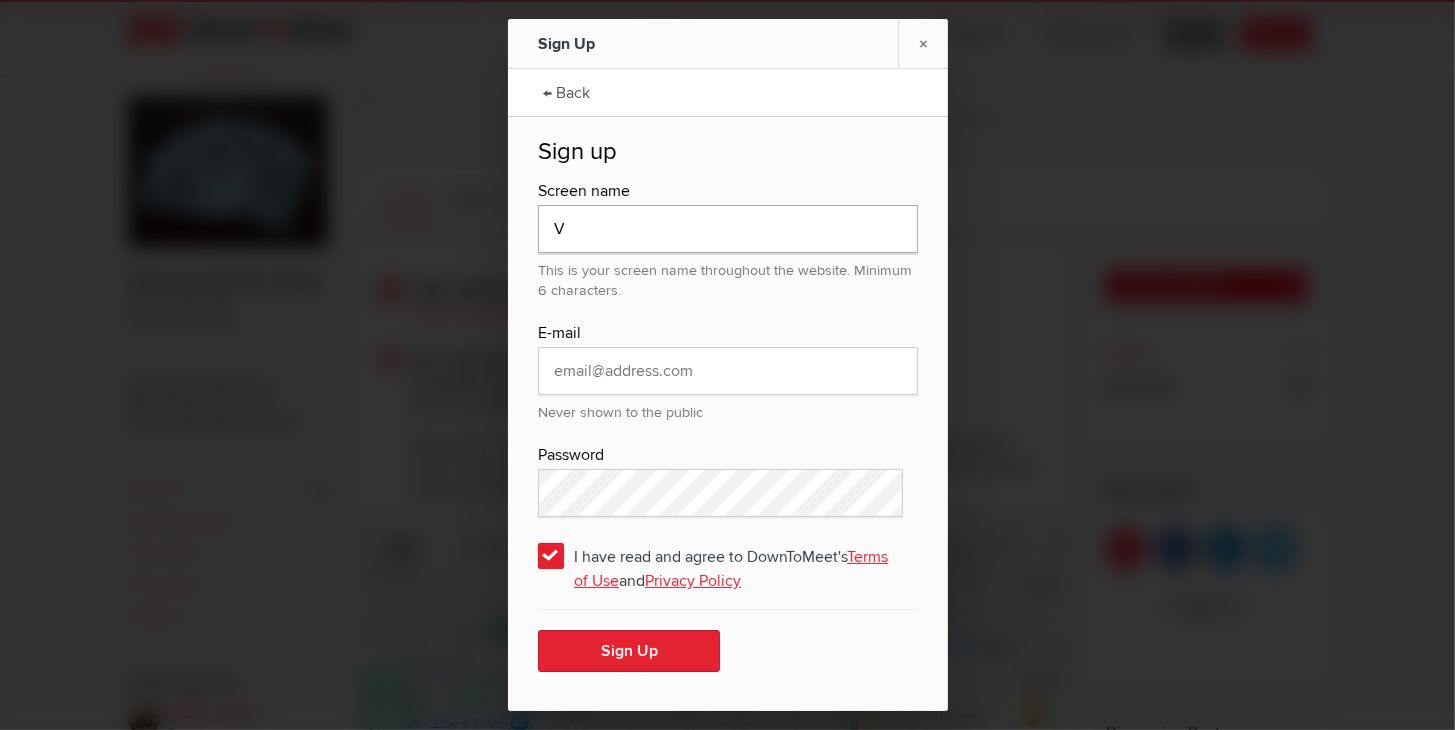 type on "V" 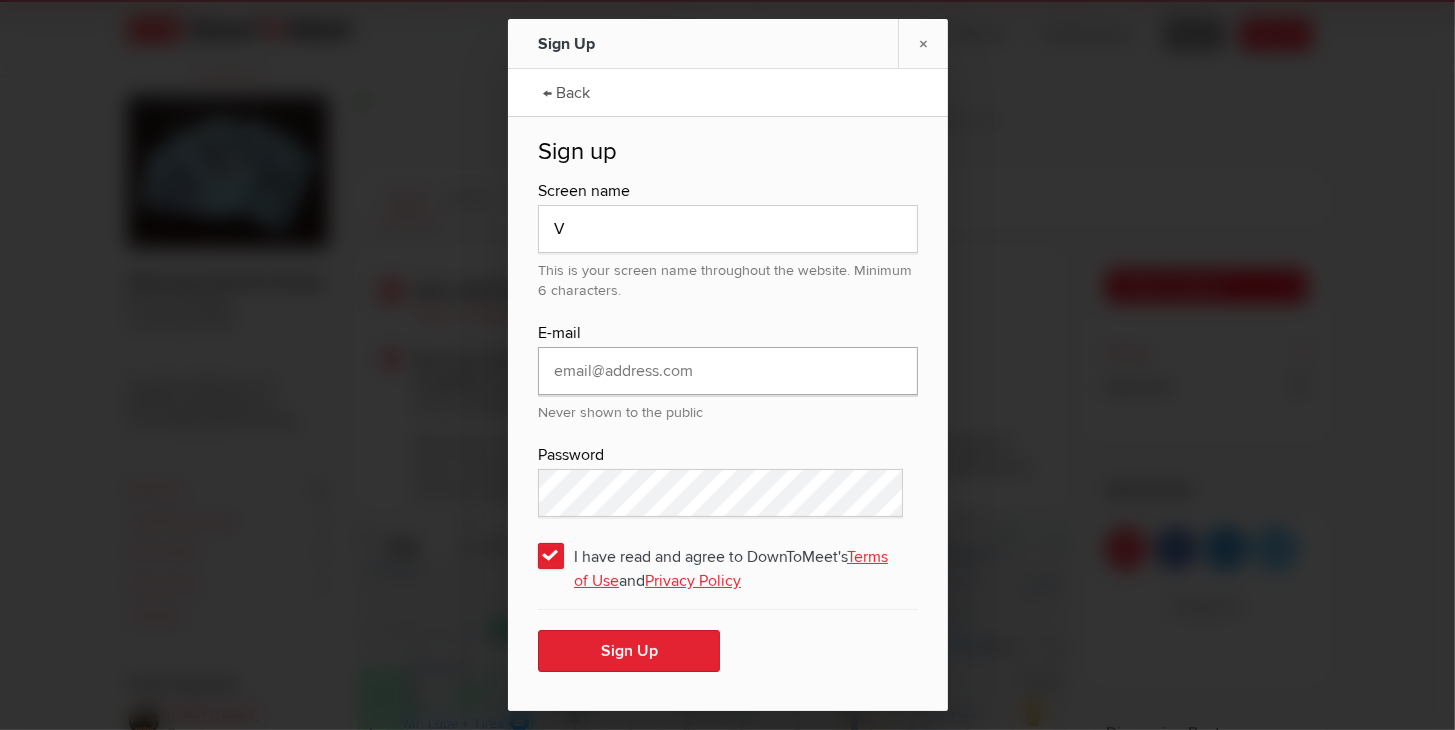 click 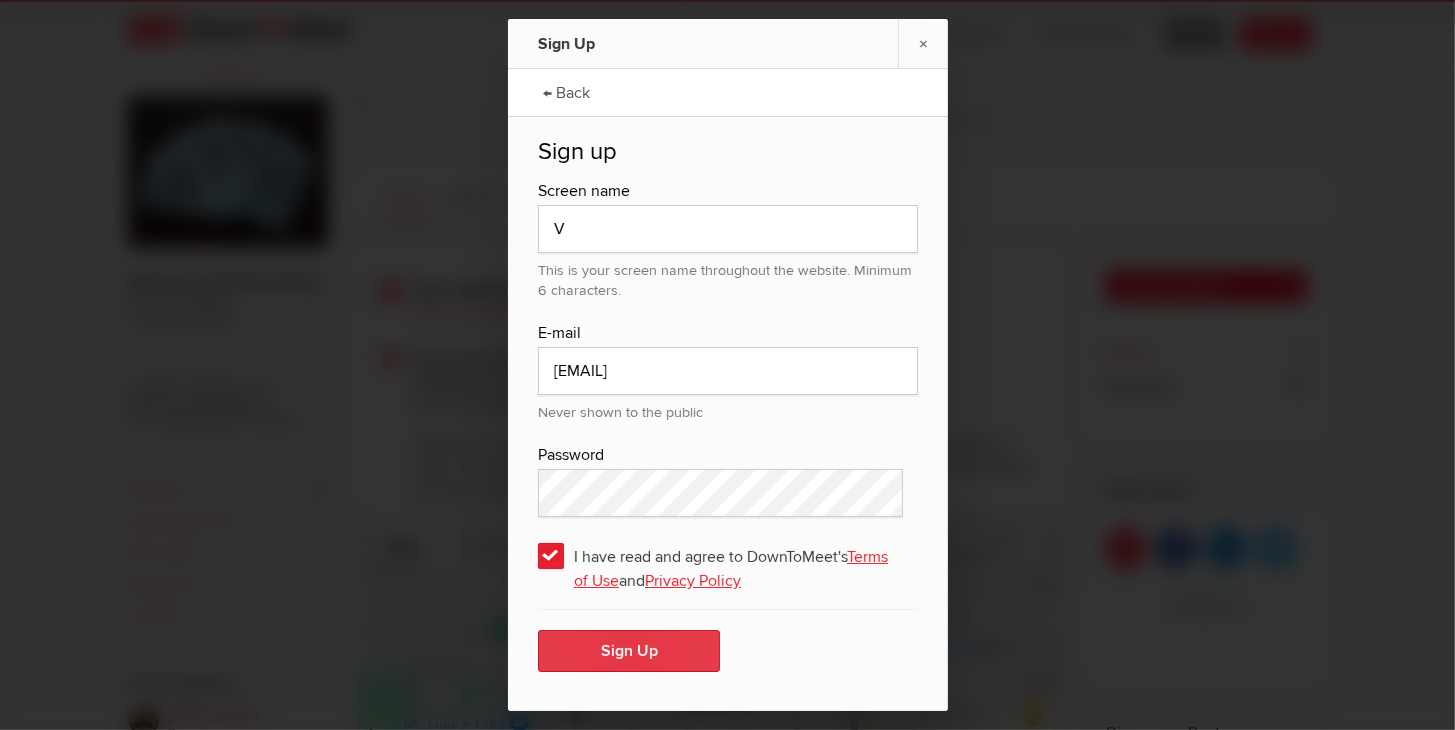 click on "Sign Up" 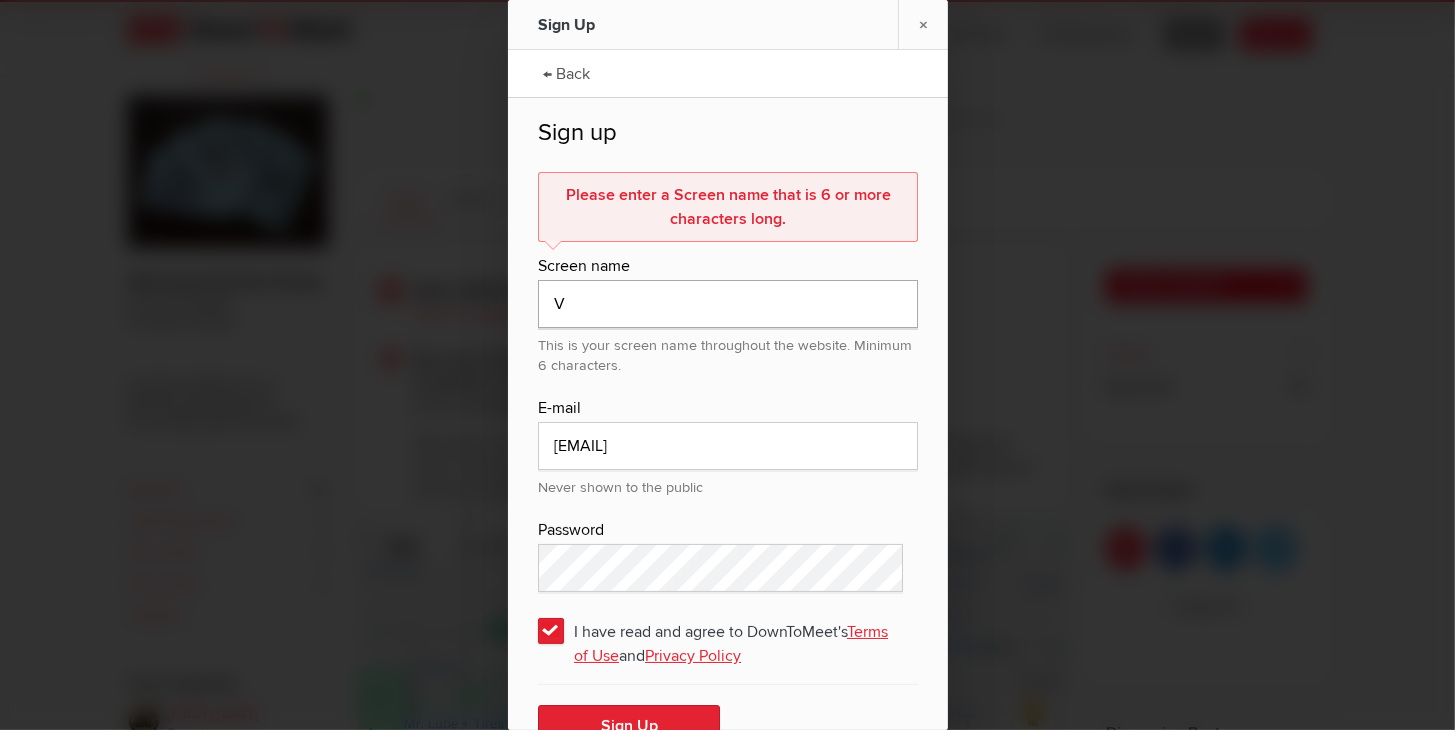 click on "V" 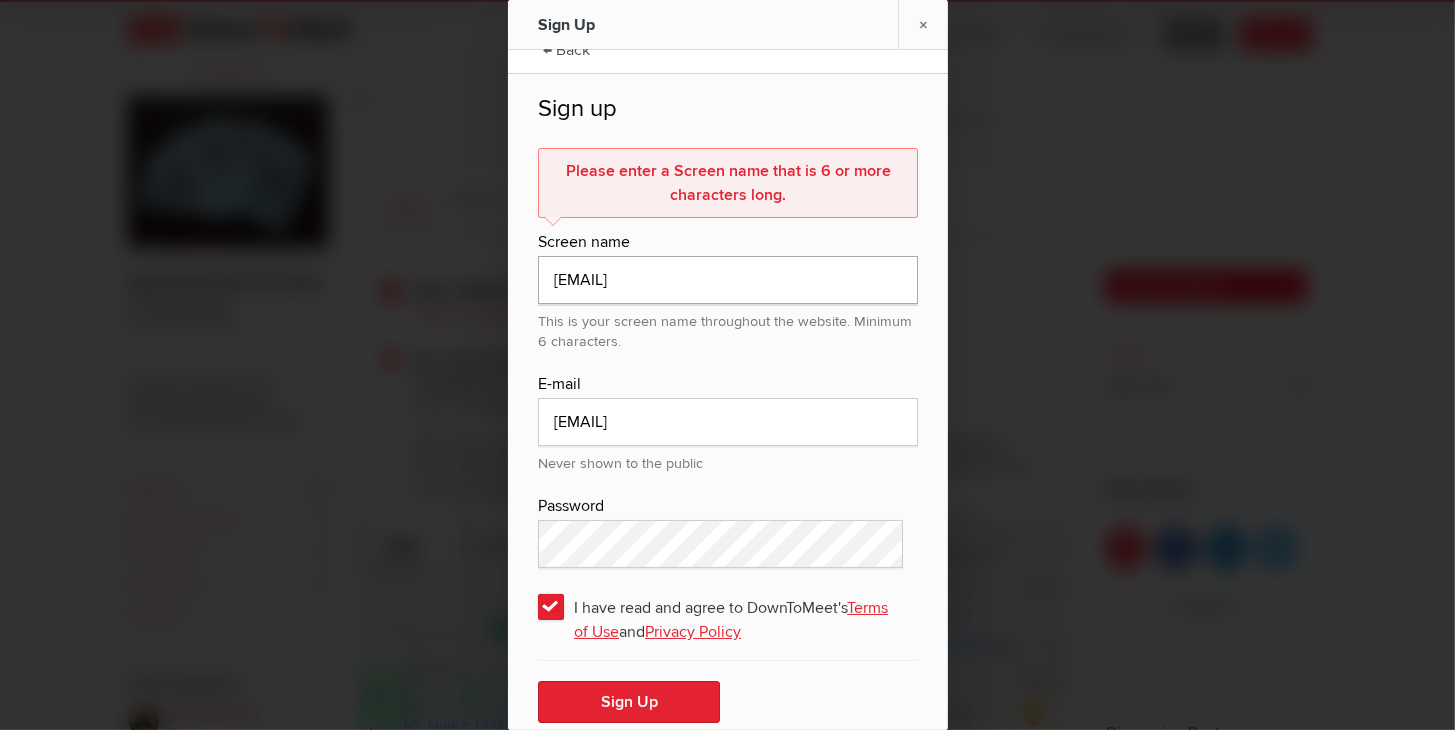 scroll, scrollTop: 40, scrollLeft: 0, axis: vertical 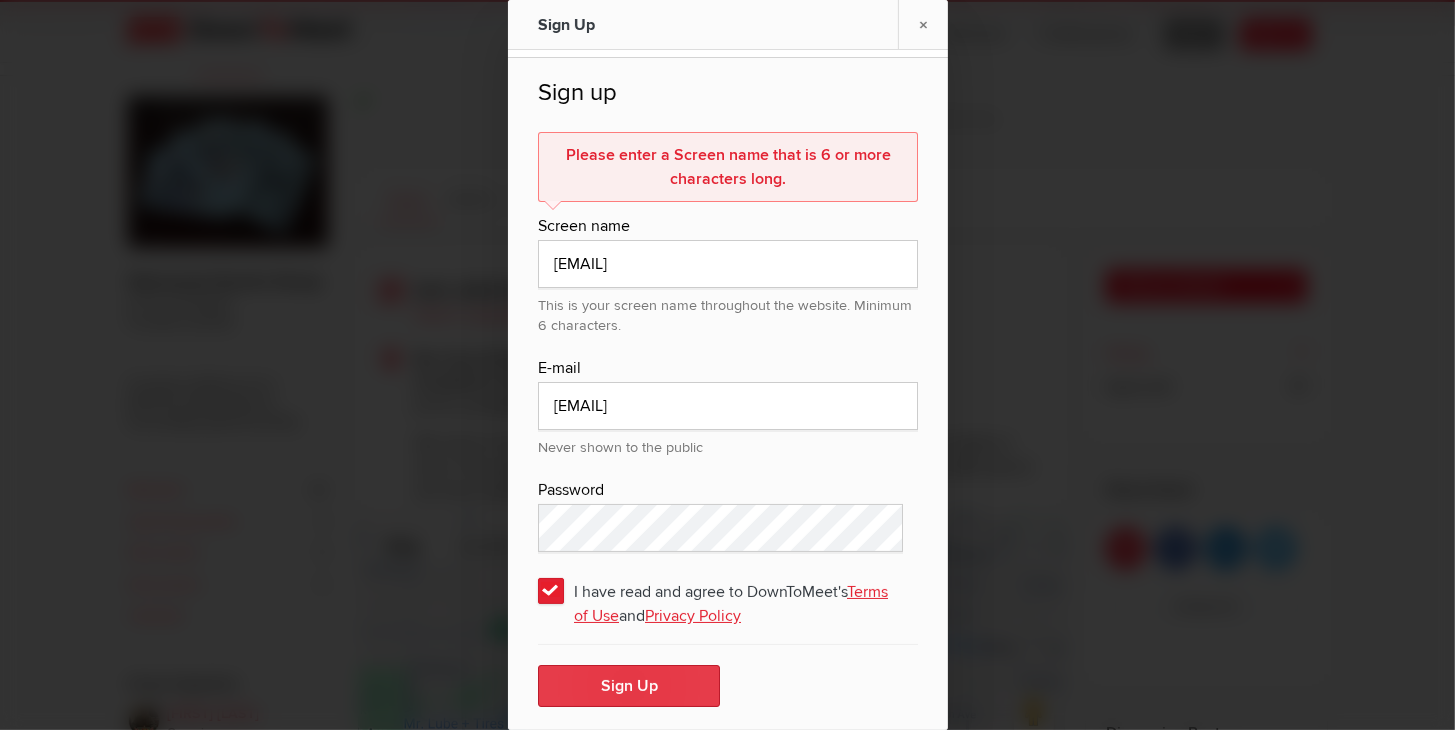 click on "Sign Up" 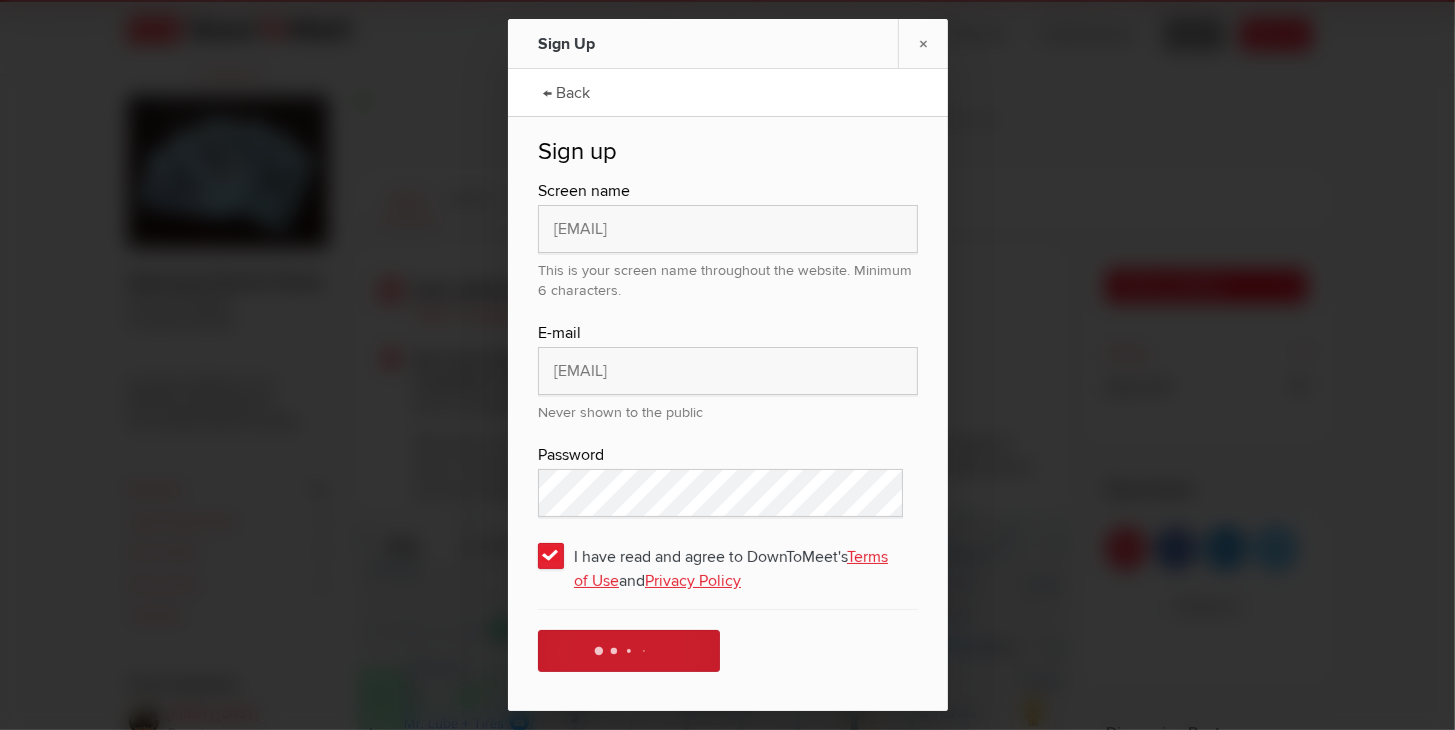 scroll, scrollTop: 0, scrollLeft: 0, axis: both 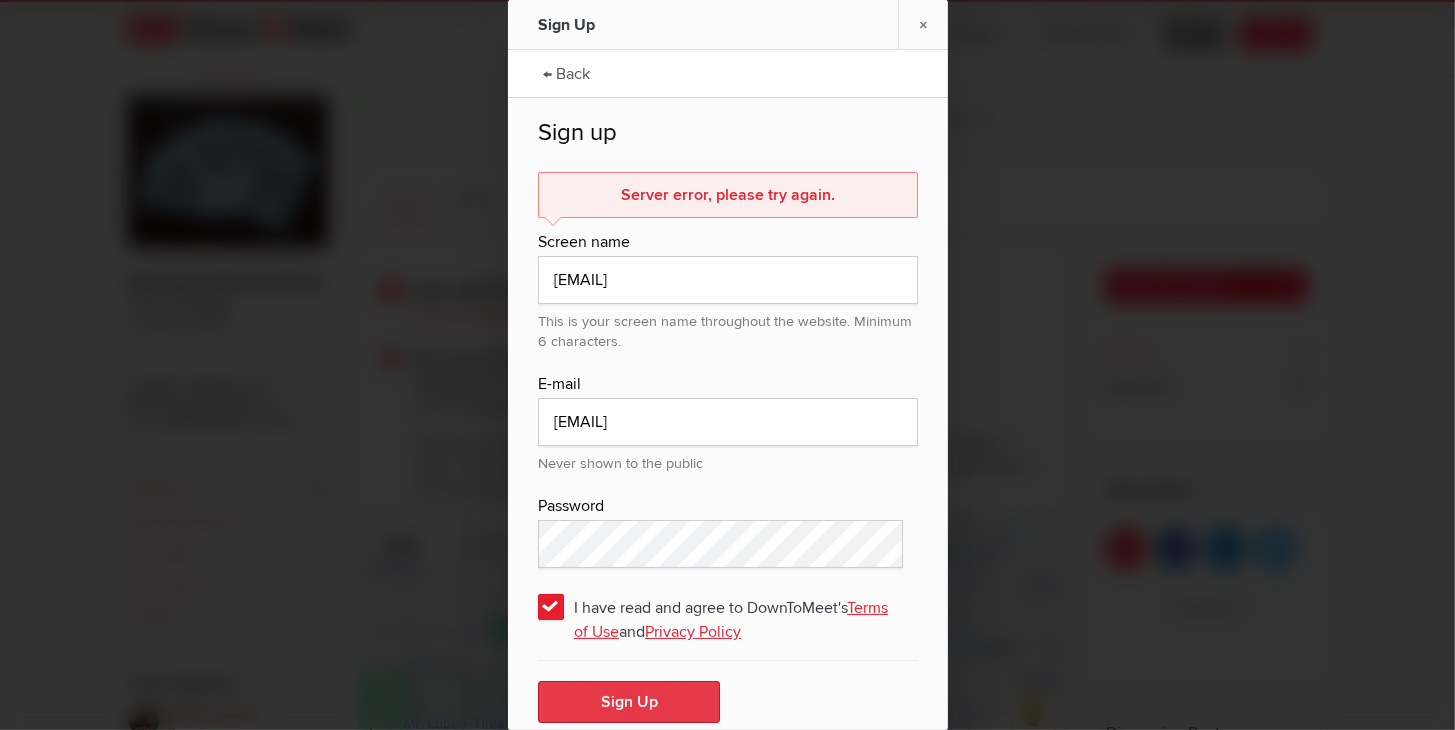 click on "Sign Up" 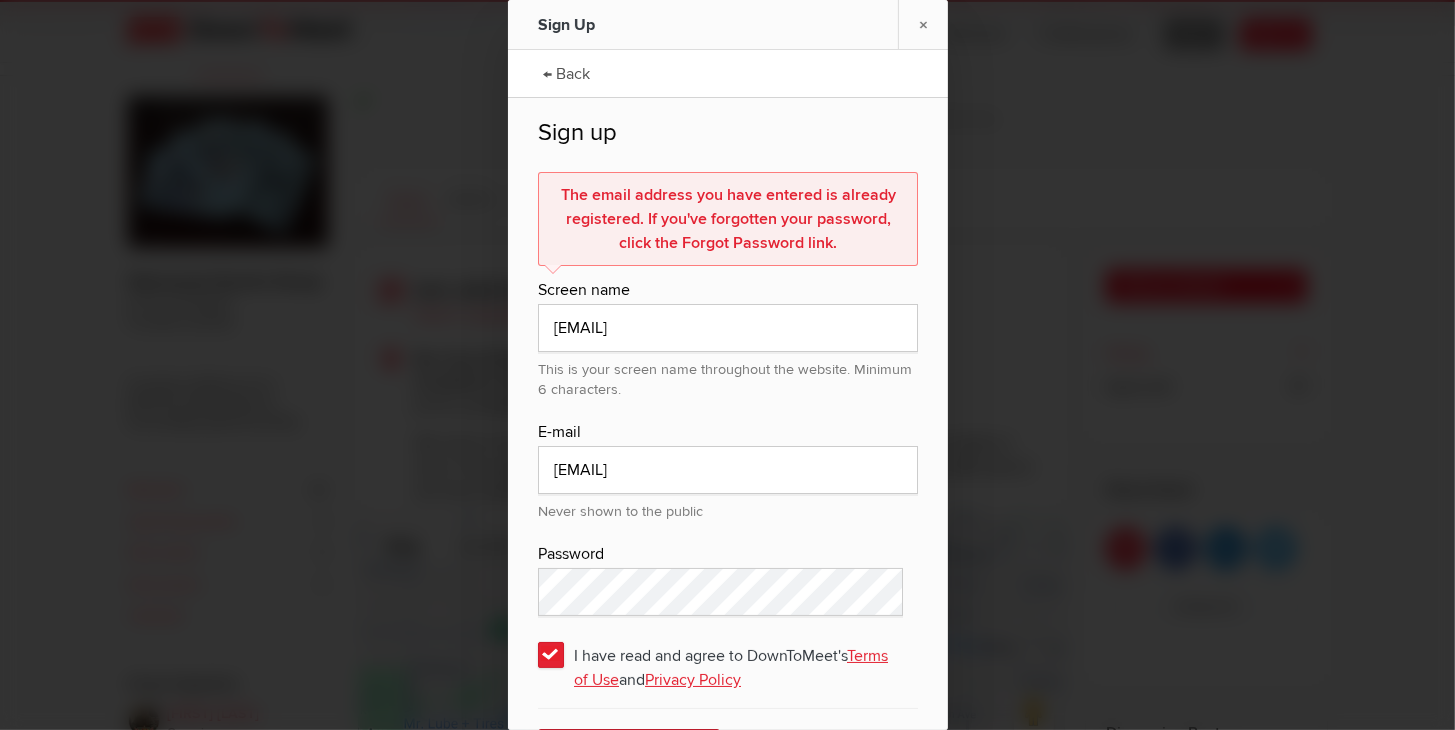 scroll, scrollTop: 64, scrollLeft: 0, axis: vertical 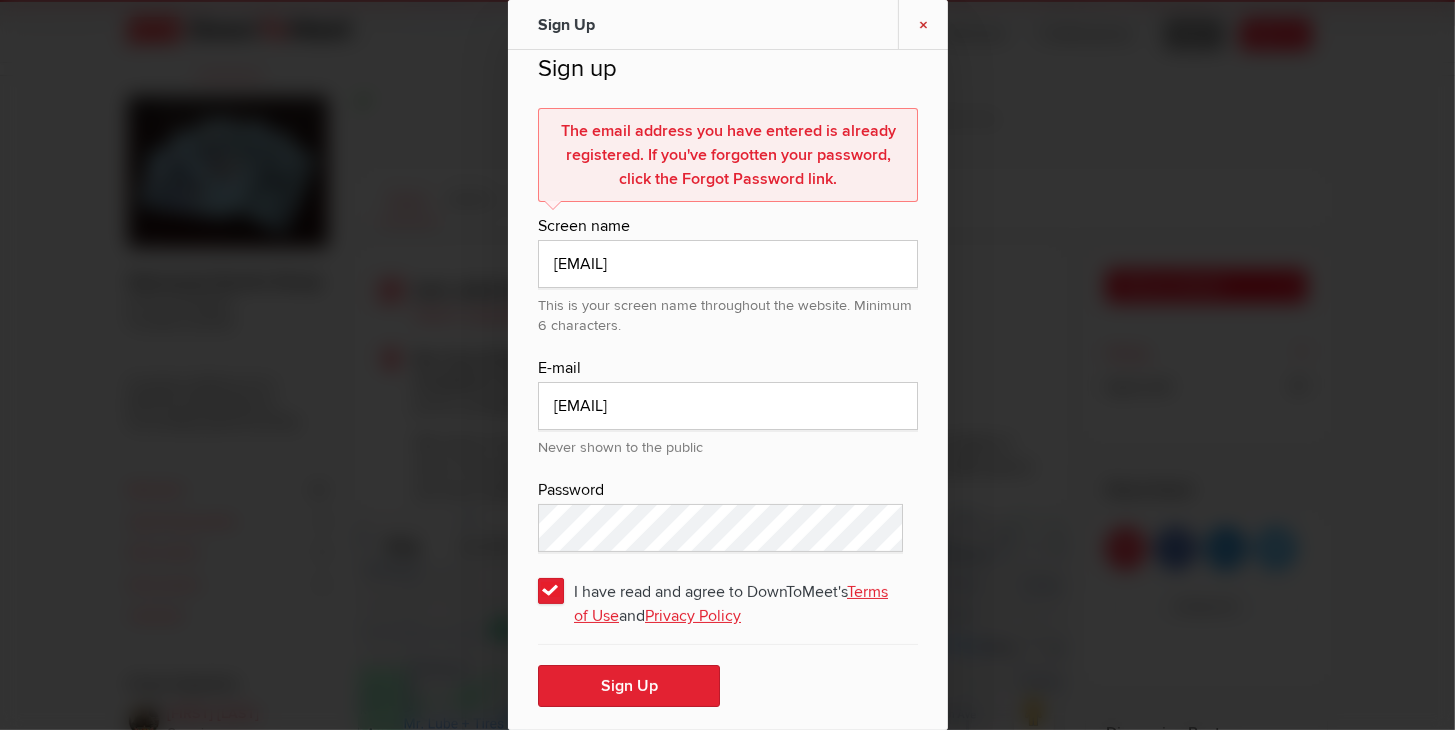 click on "×" 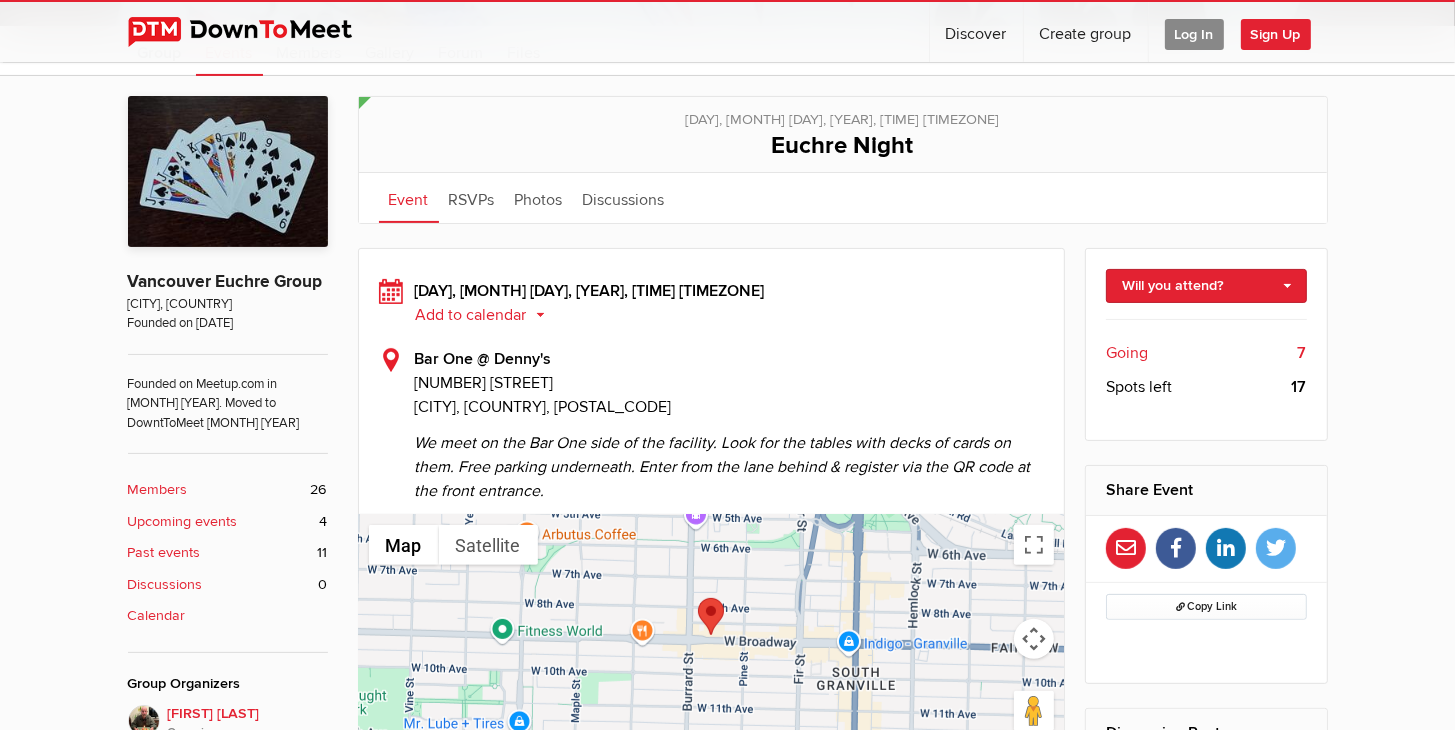click on "Log In" 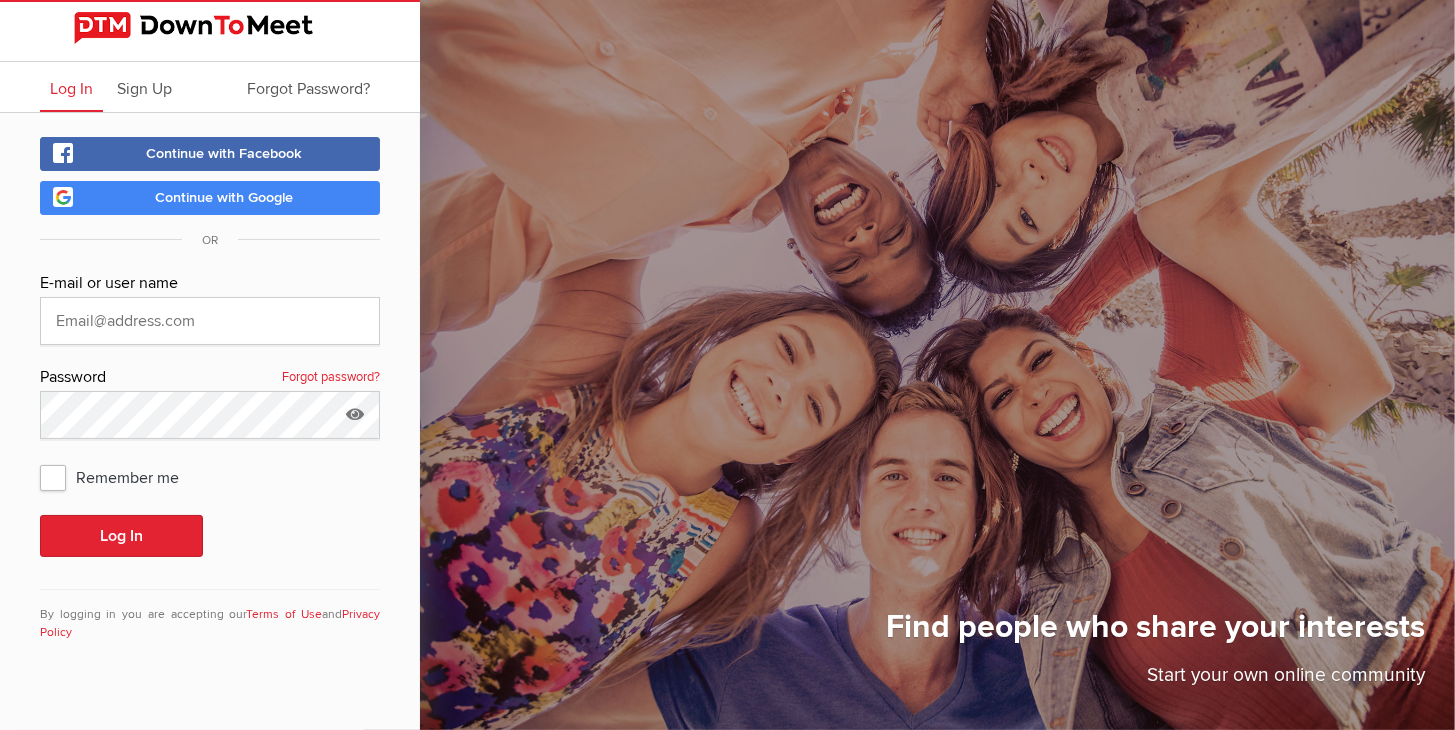 scroll, scrollTop: 0, scrollLeft: 0, axis: both 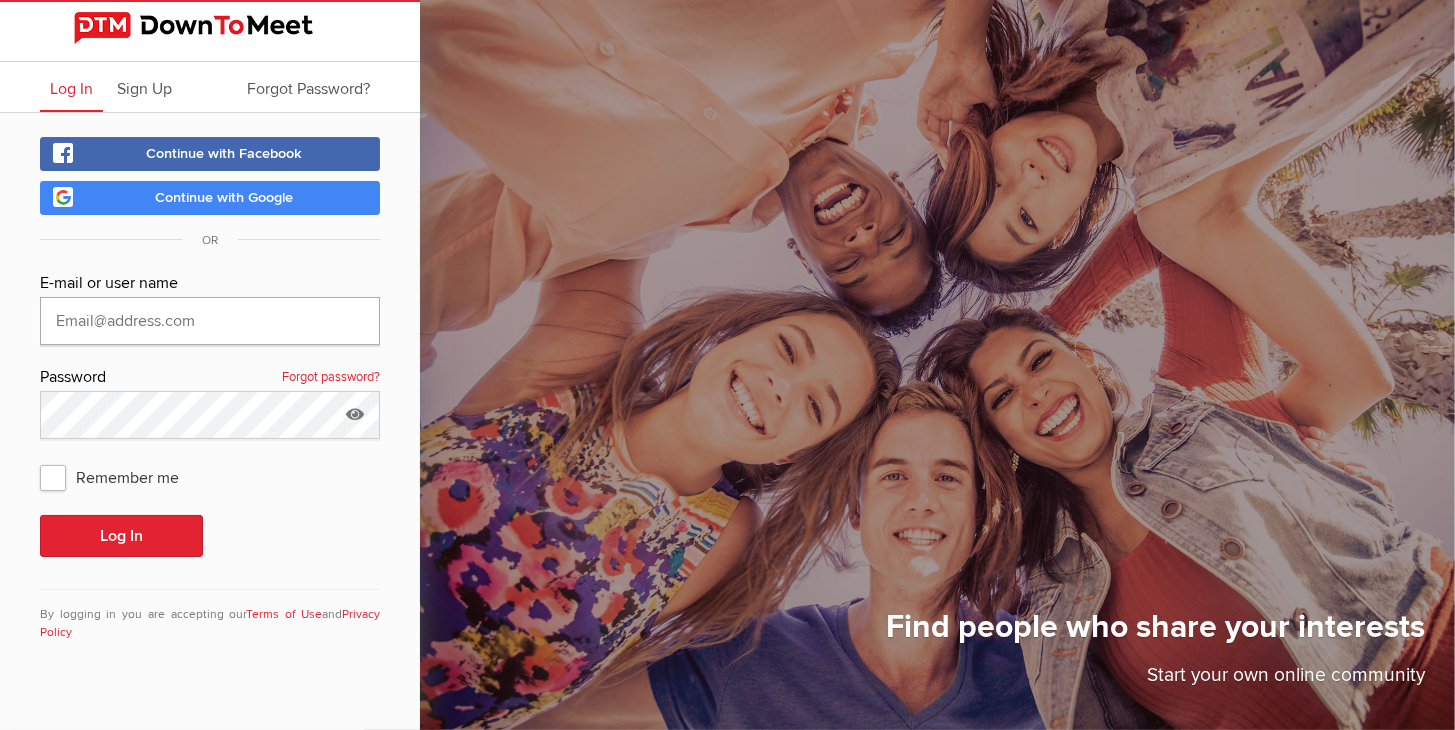 drag, startPoint x: 140, startPoint y: 322, endPoint x: 117, endPoint y: 322, distance: 23 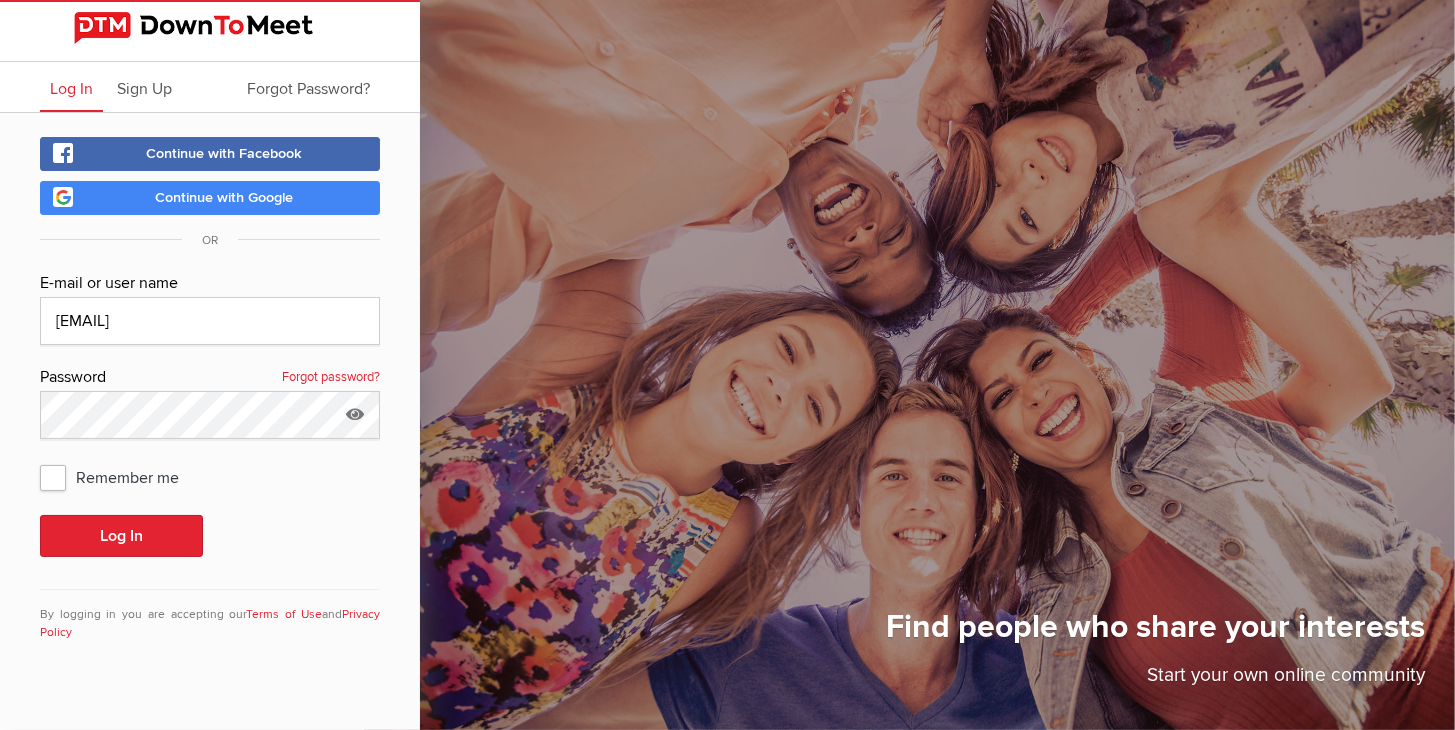 click on "Remember me" 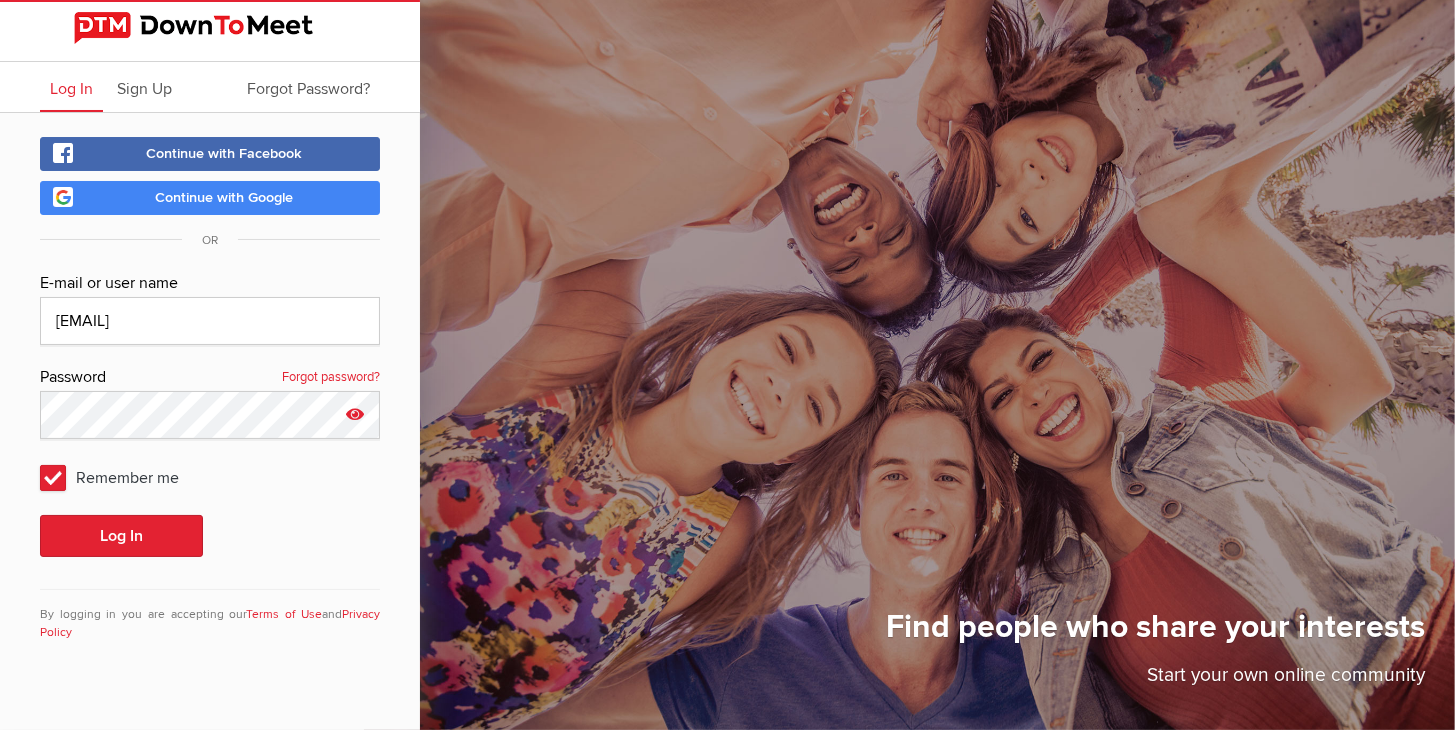 click 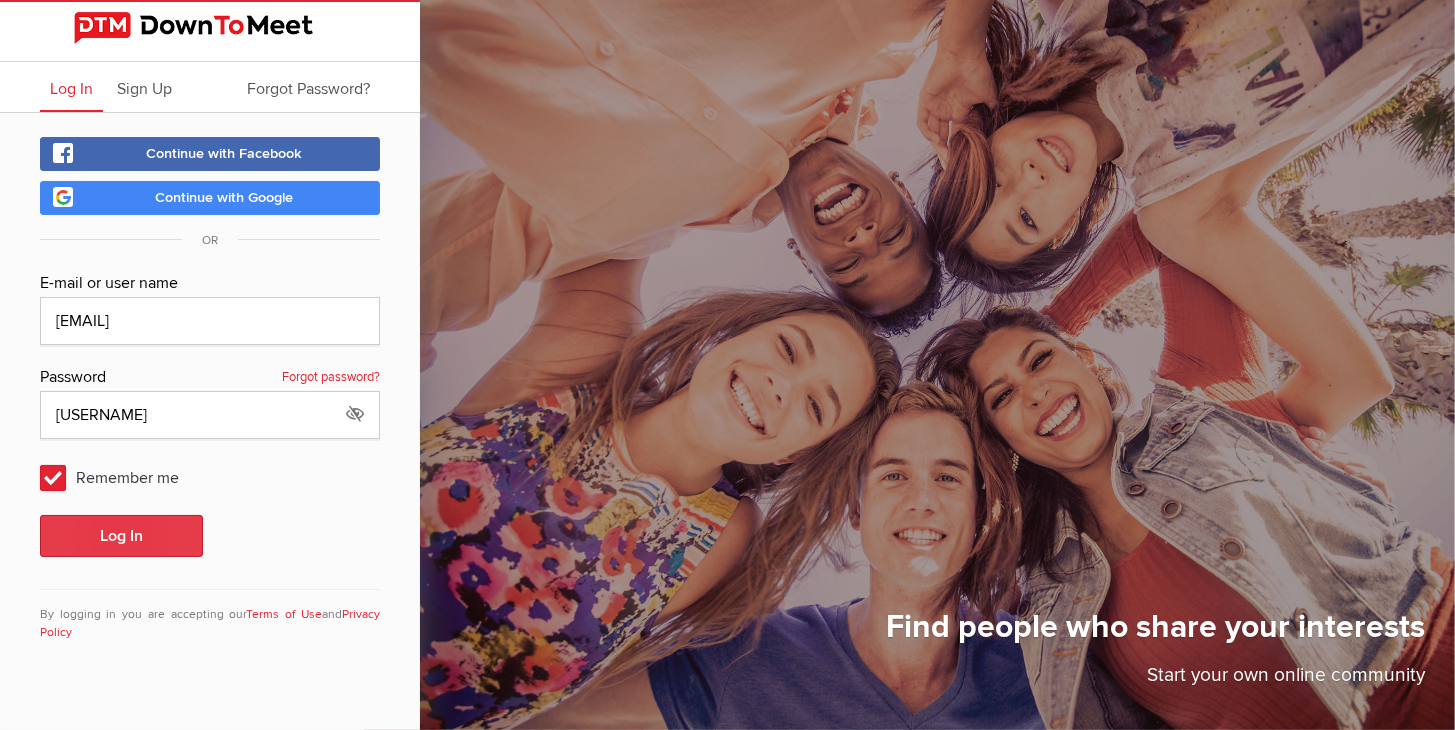 click on "Log In" 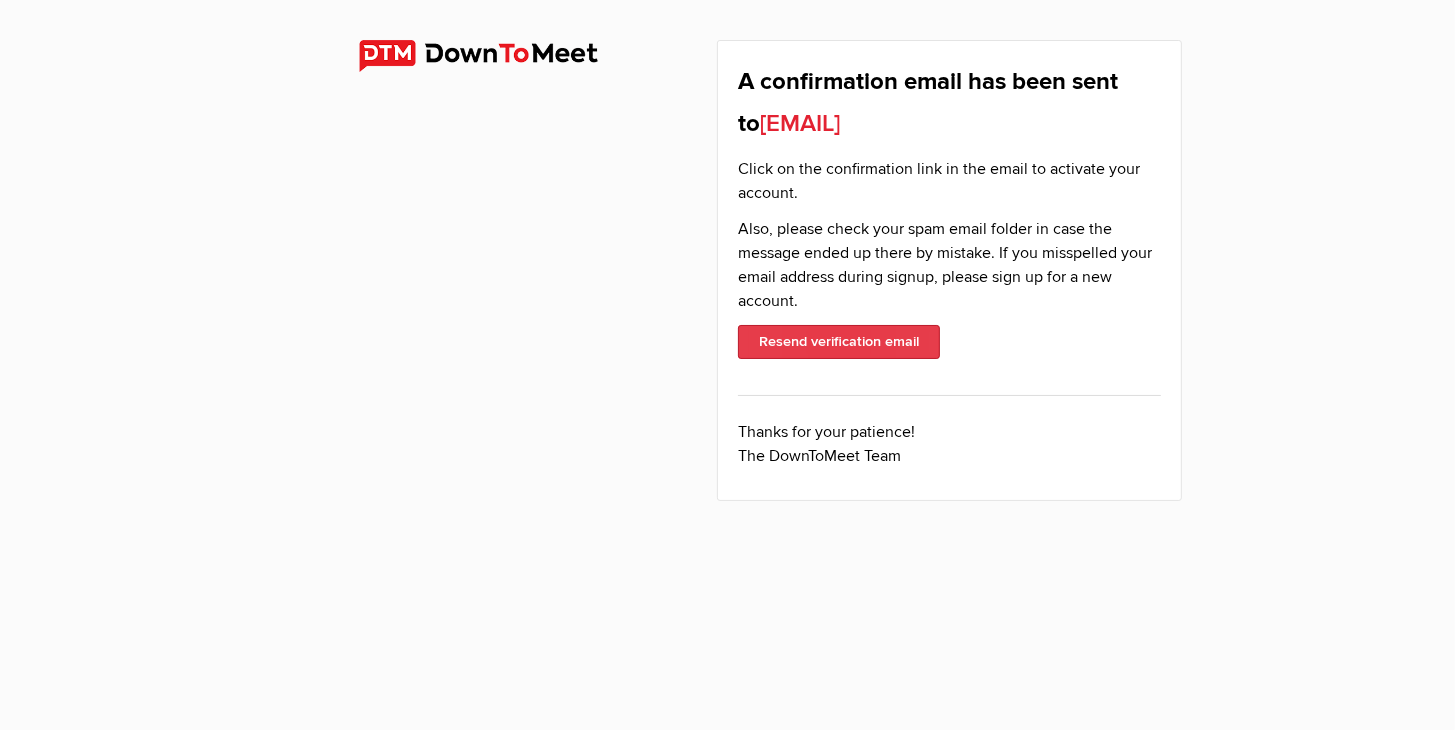 click on "Resend verification email" 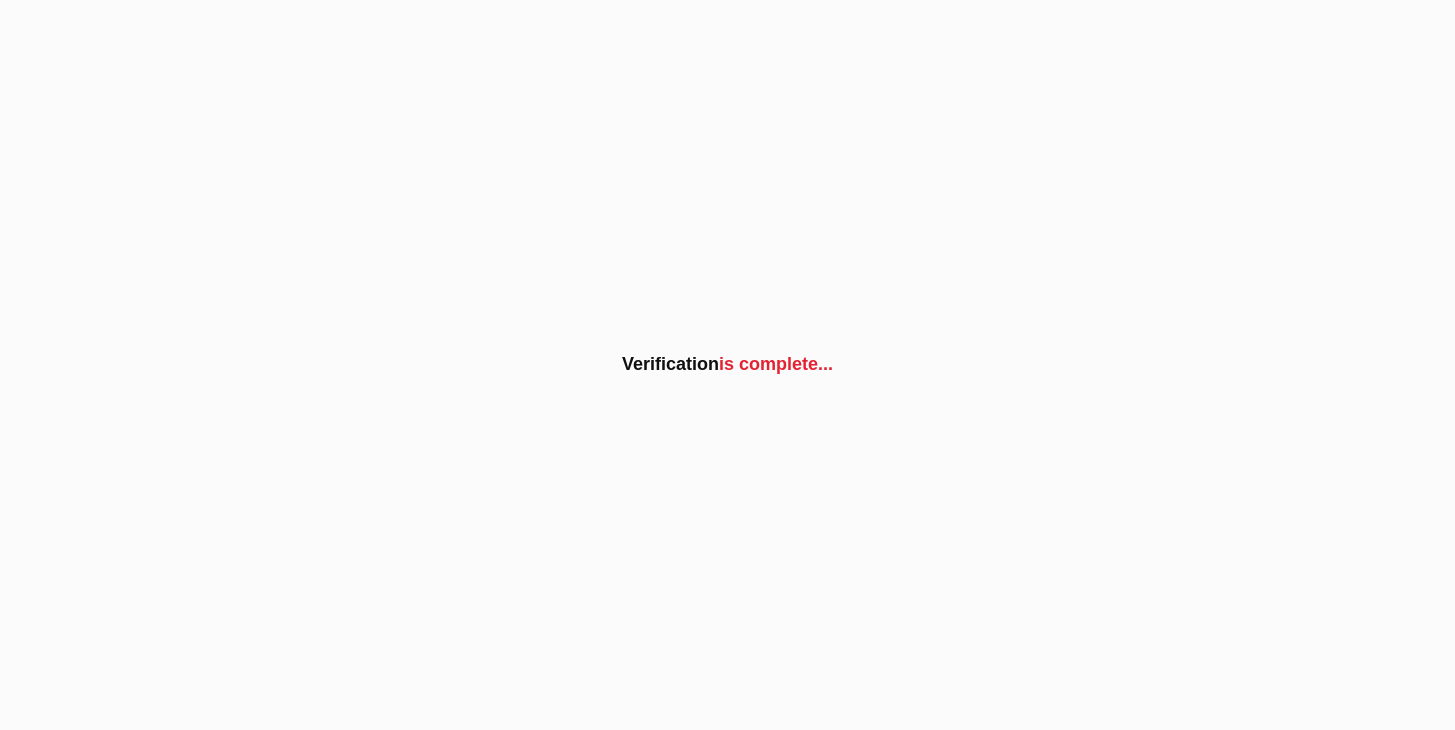 scroll, scrollTop: 0, scrollLeft: 0, axis: both 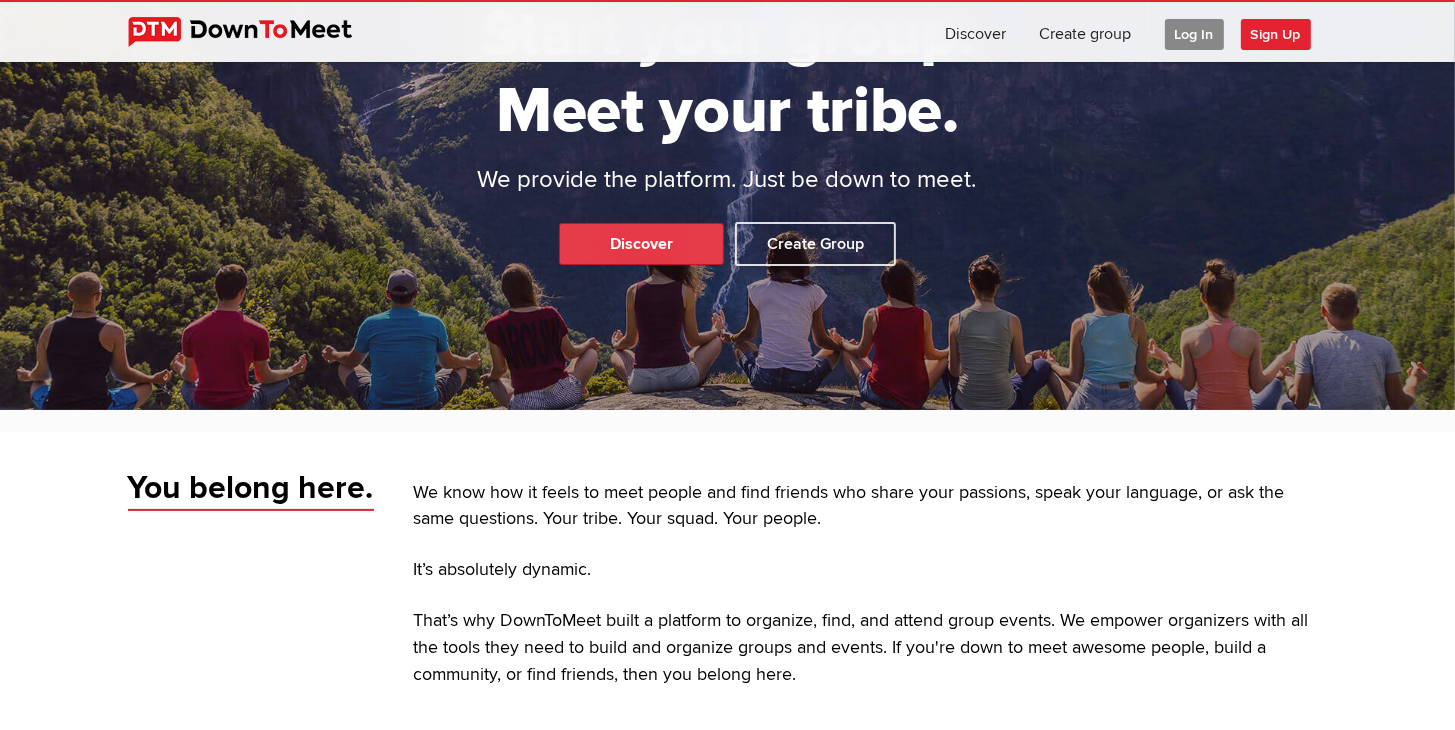 click on "Discover" 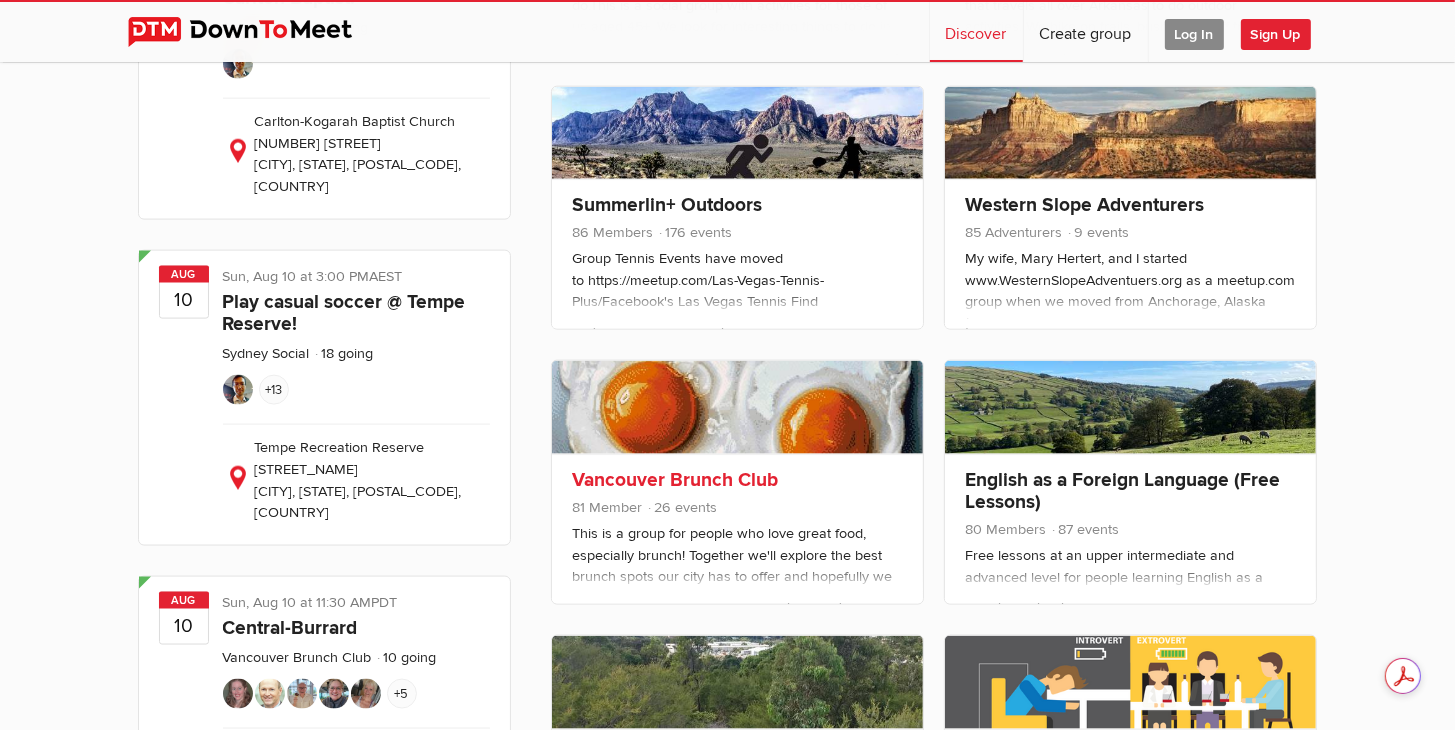 scroll, scrollTop: 2800, scrollLeft: 0, axis: vertical 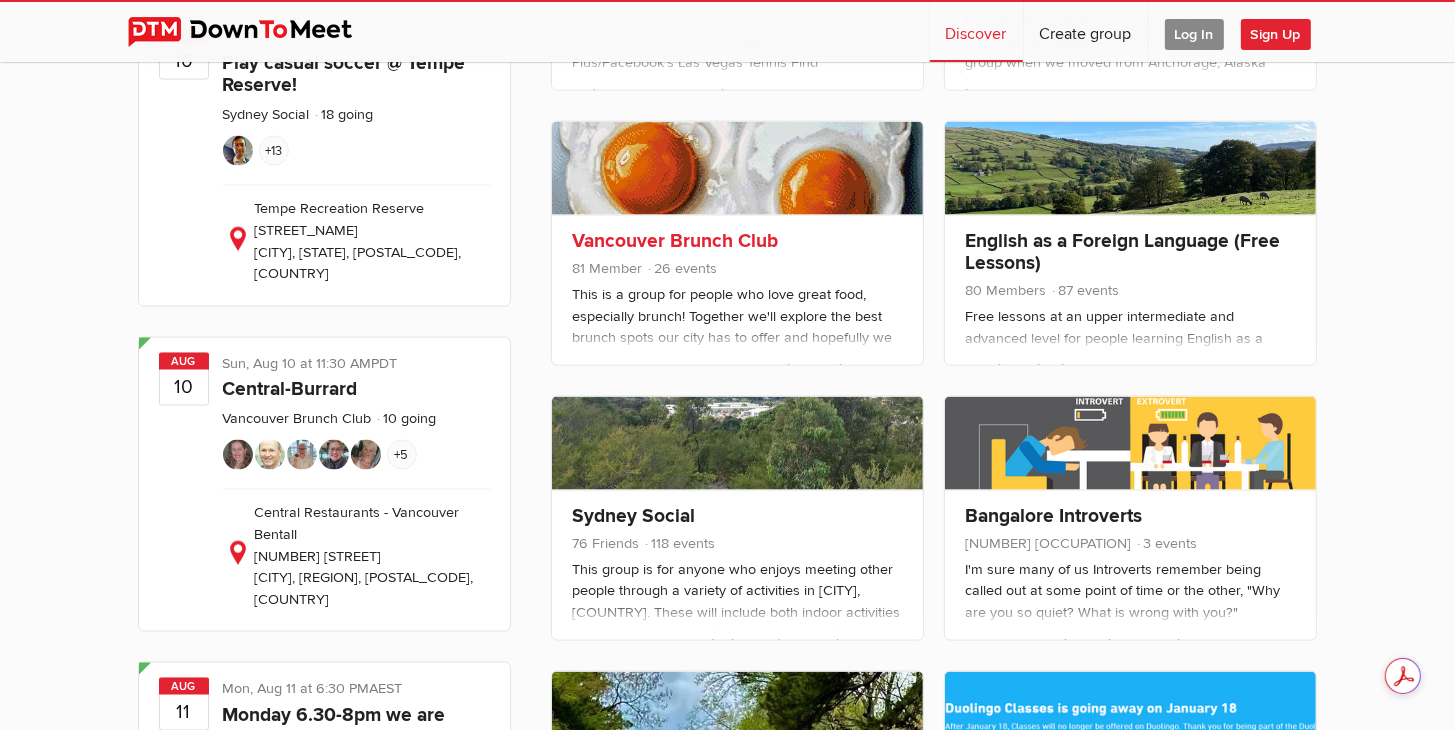 click on "This is a group for people who love great food, especially brunch! Together we'll explore the best brunch spots our city has to offer and hopefully we can make some new friends along the way. The number of brunchers attending range from [NUMBER] - [NUMBER] people. RVSP DEADLINE FOR ALL BRUNCHES IS [NUMBER] (24) HOURS BEFORE THE EVENT. NO SHOWS WILL RESULT IN YOUR REMOVAL FROM THE GROUP" 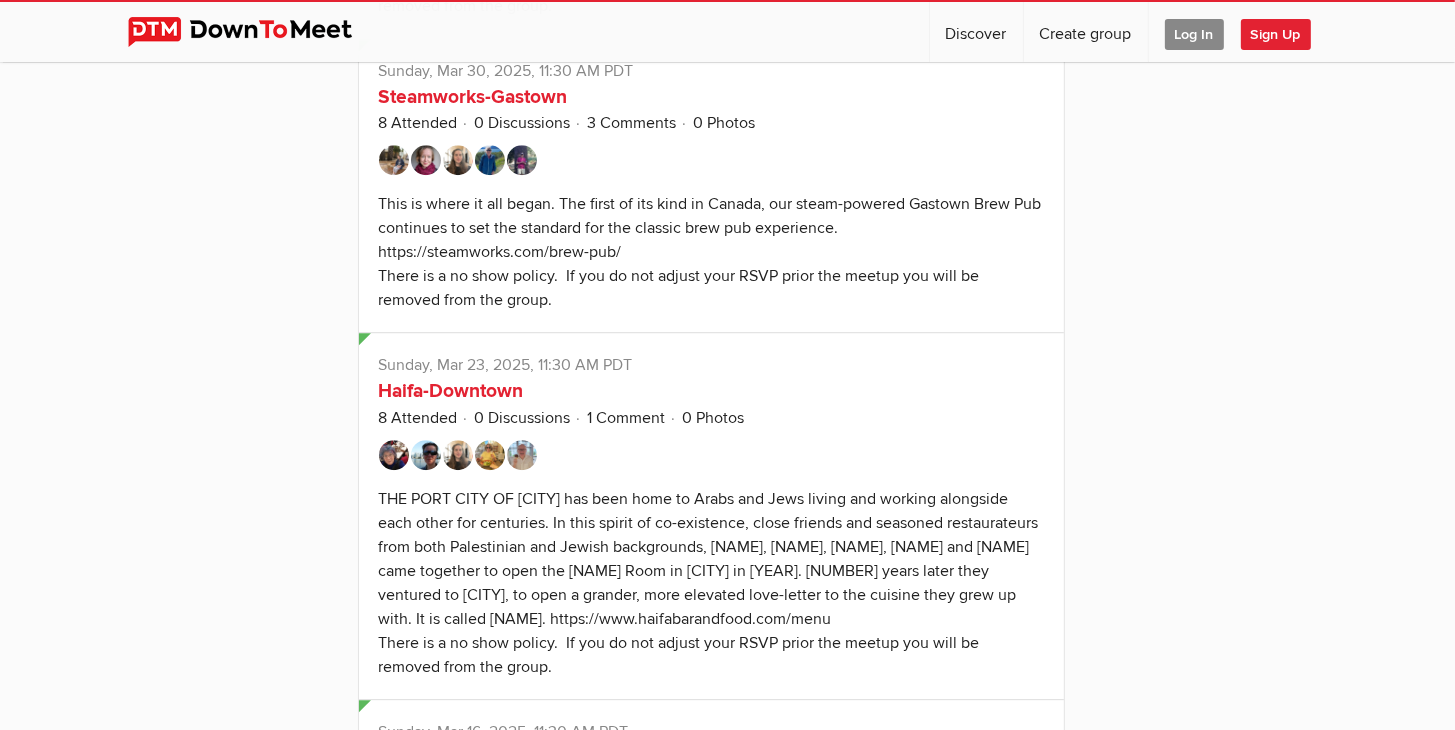 scroll, scrollTop: 5600, scrollLeft: 0, axis: vertical 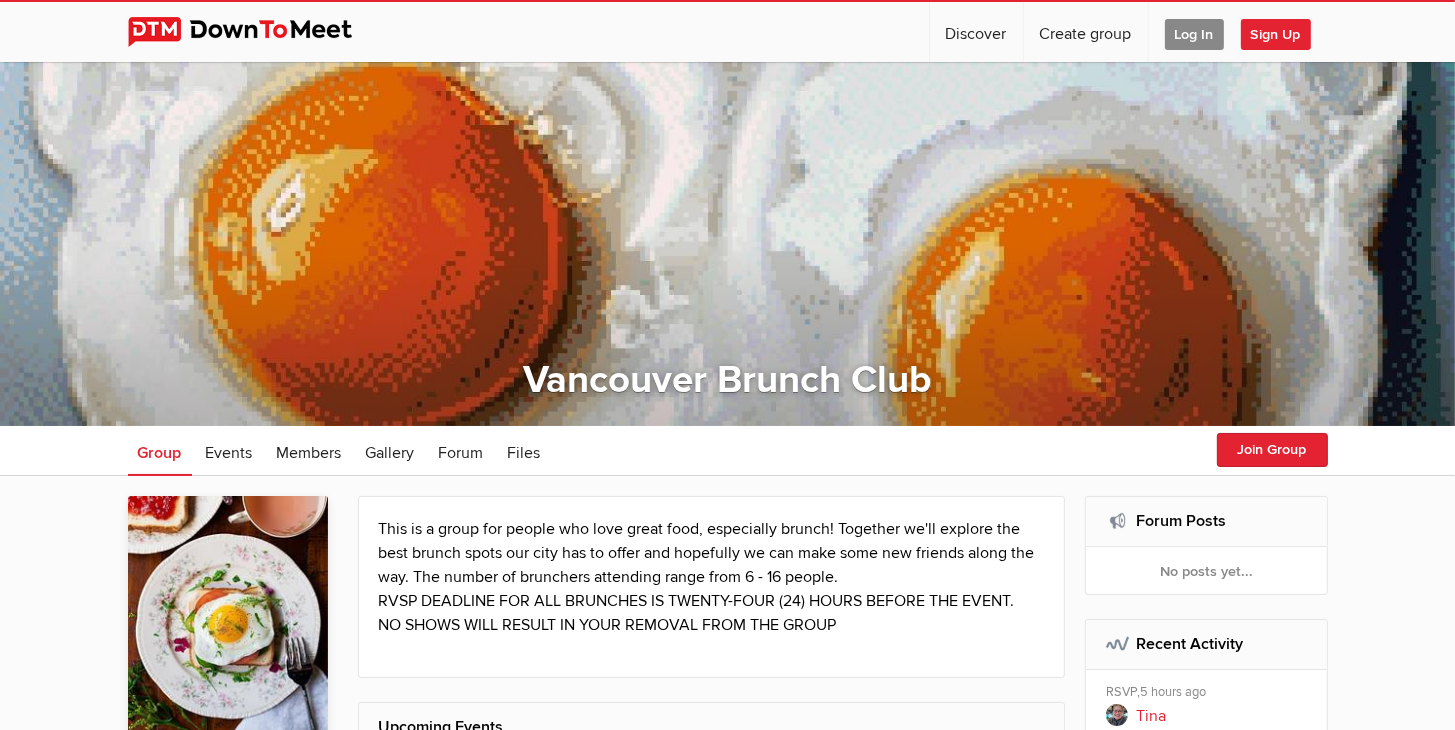 select on "null" 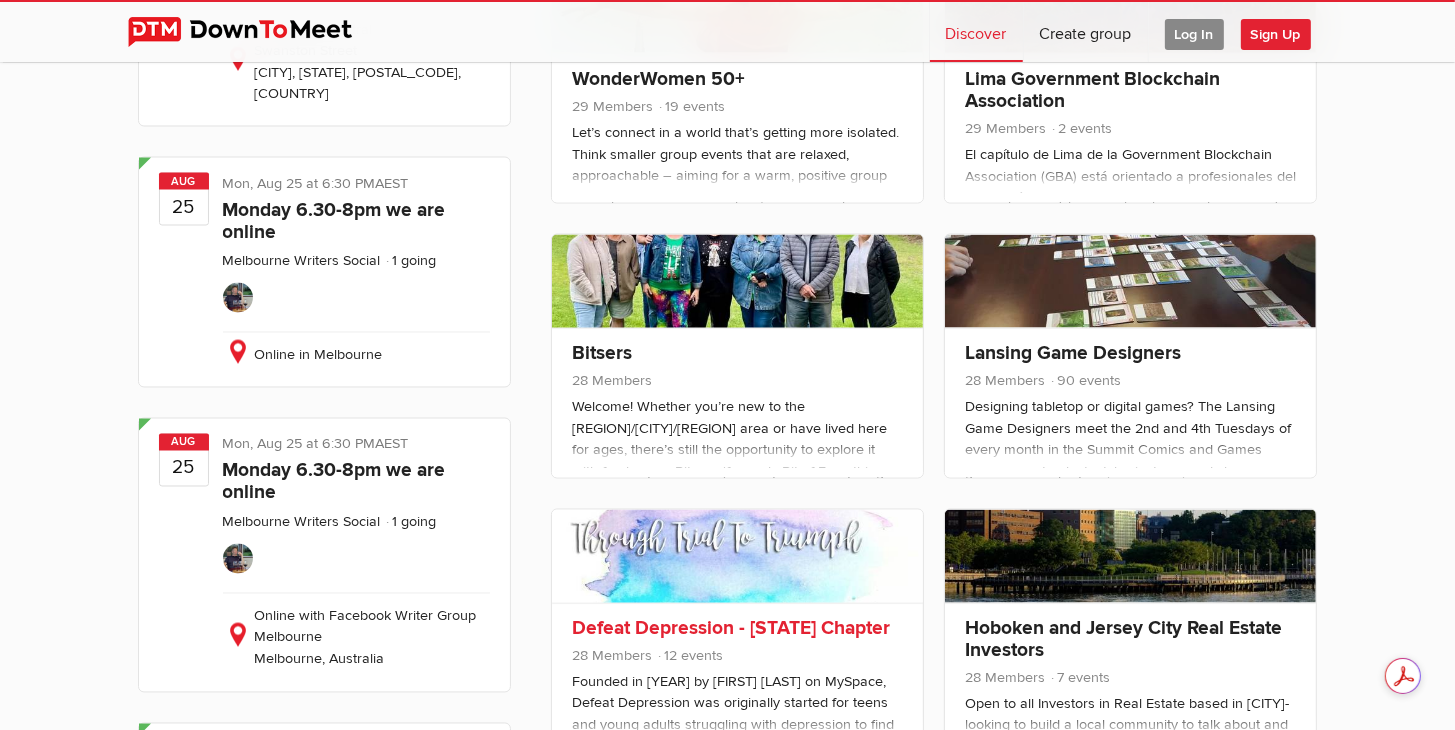 scroll, scrollTop: 10700, scrollLeft: 0, axis: vertical 